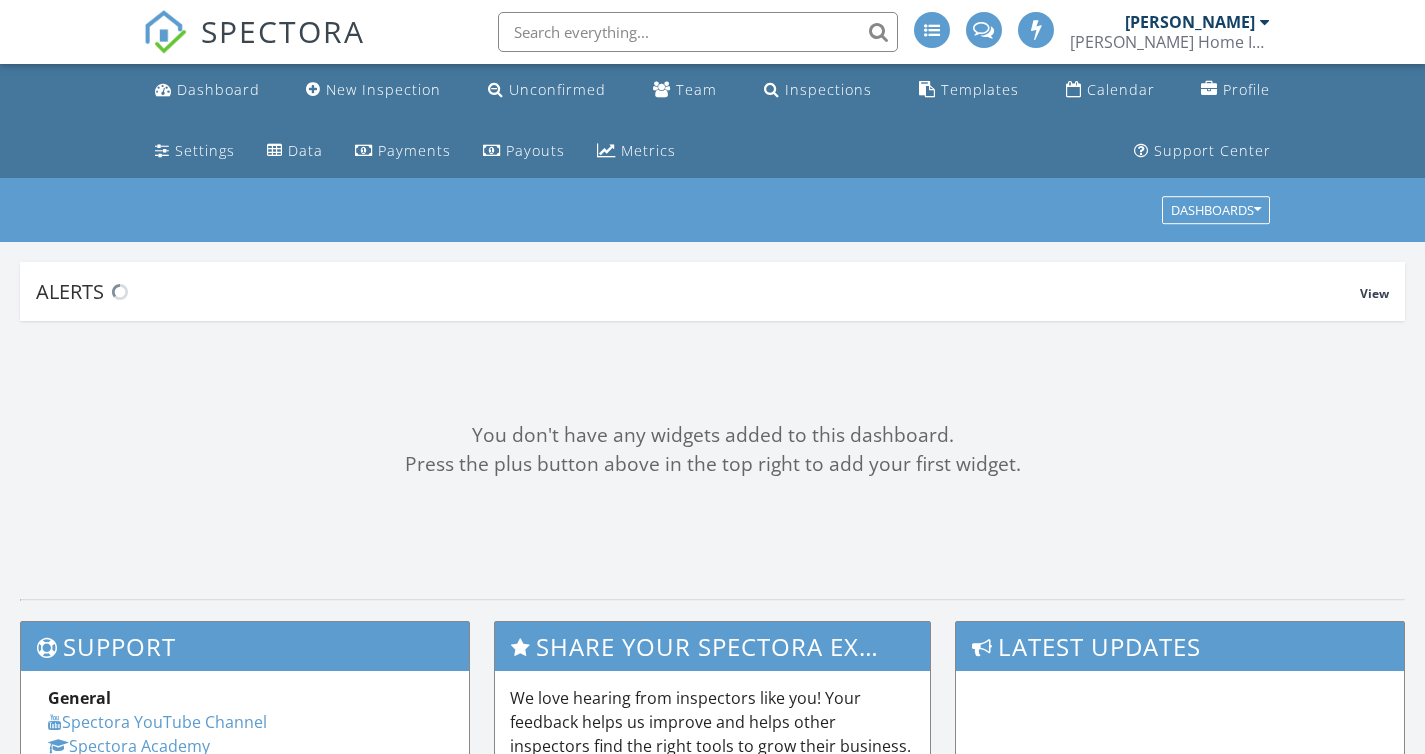 scroll, scrollTop: 0, scrollLeft: 0, axis: both 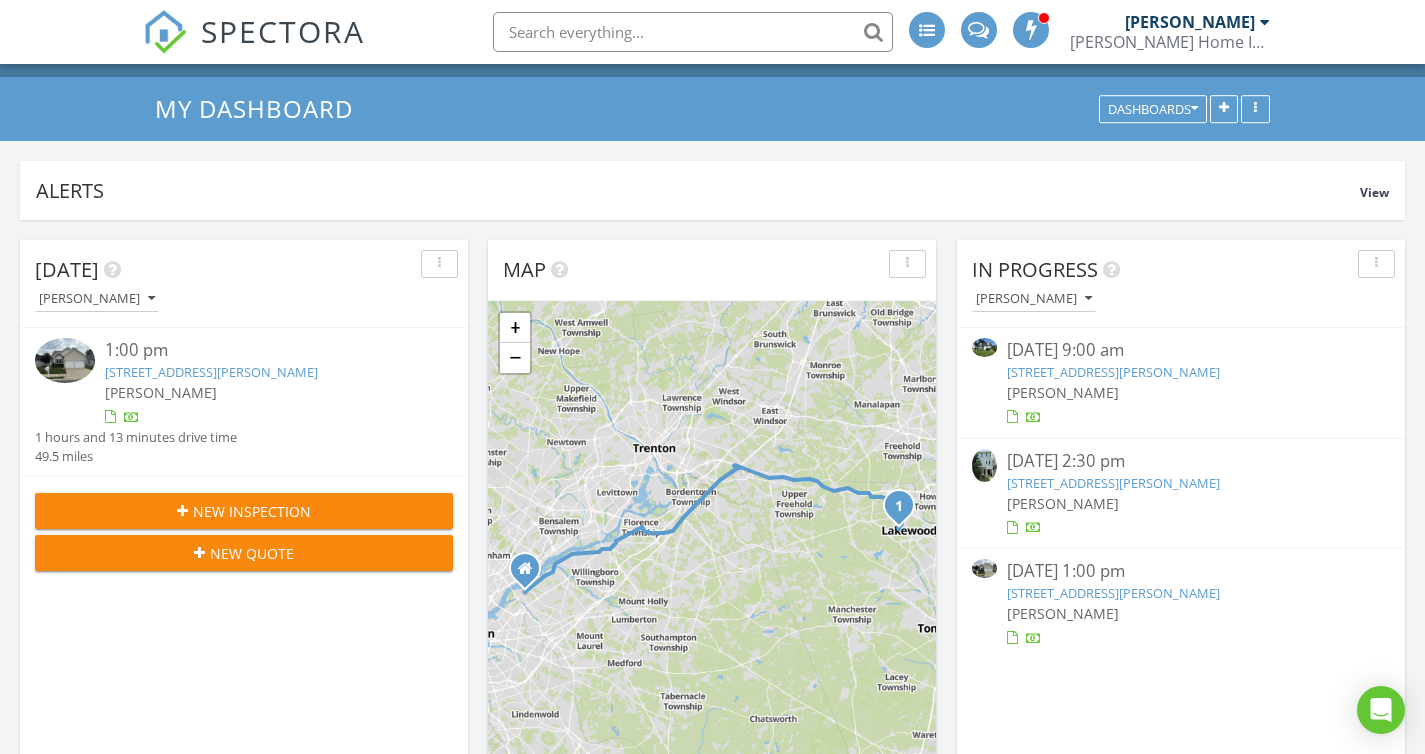 click on "[STREET_ADDRESS][PERSON_NAME]" at bounding box center [1113, 372] 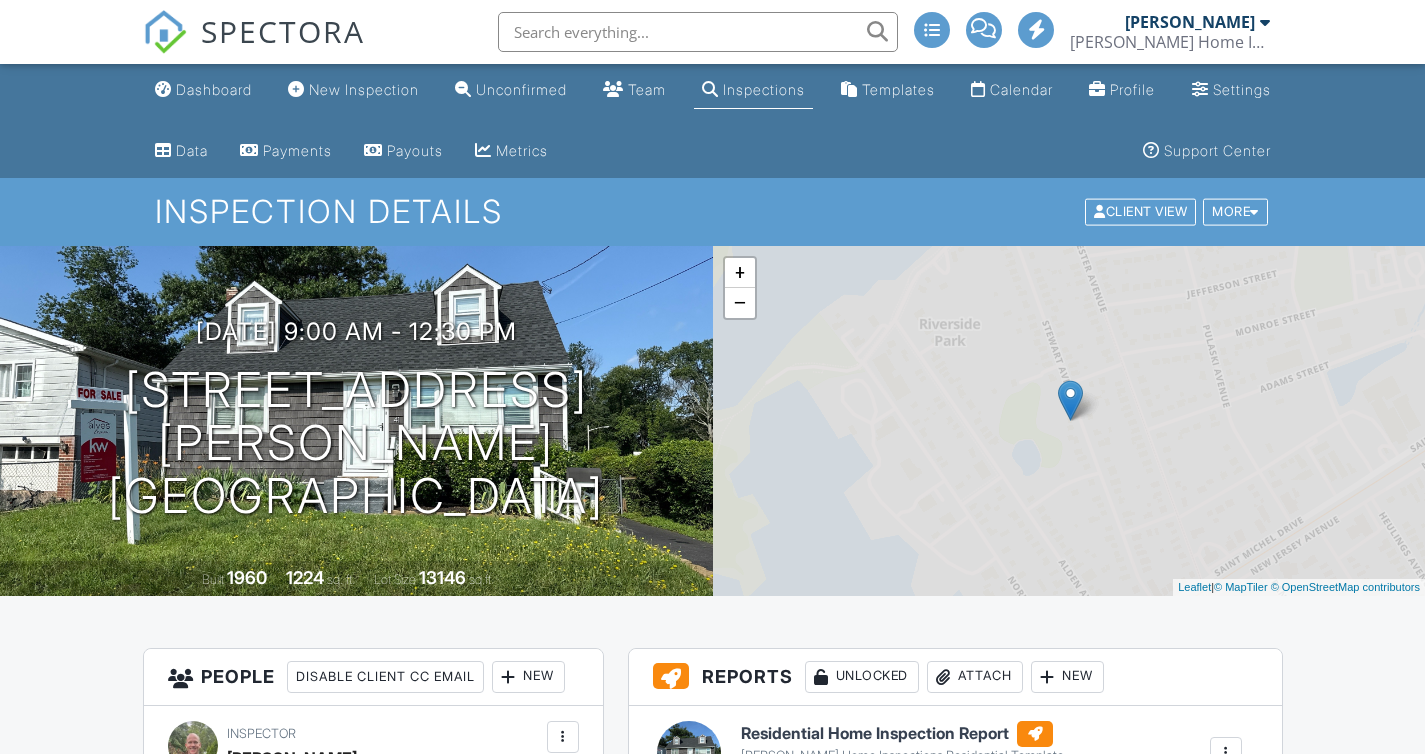 scroll, scrollTop: 0, scrollLeft: 0, axis: both 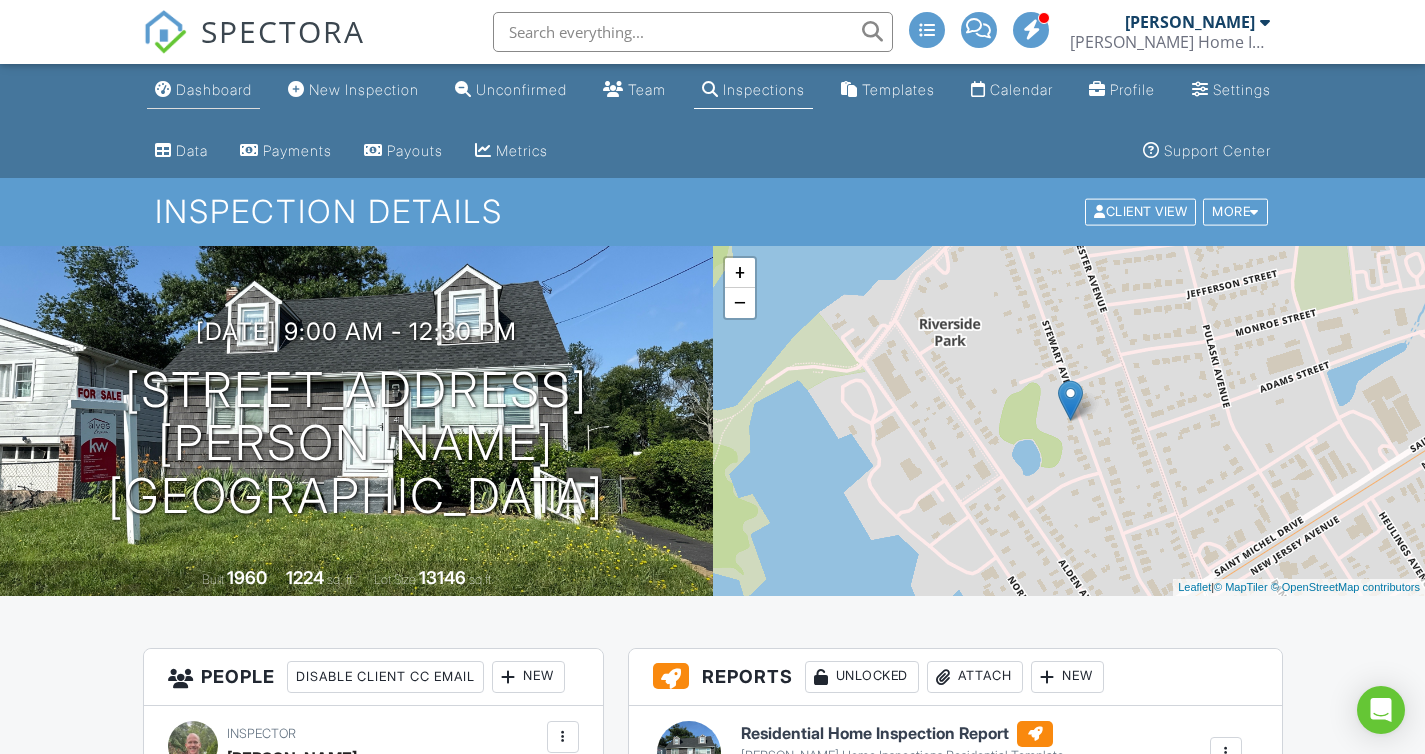 click on "Dashboard" at bounding box center [214, 89] 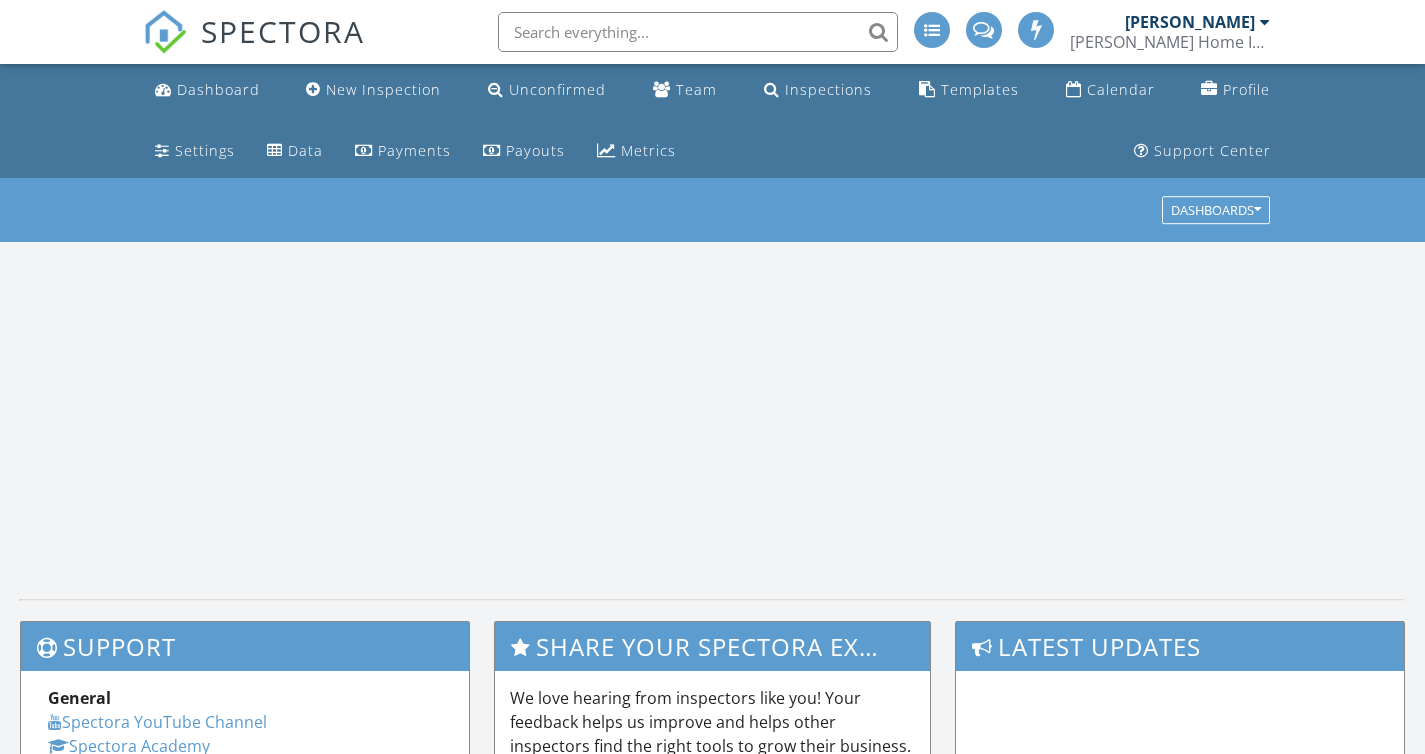 scroll, scrollTop: 0, scrollLeft: 0, axis: both 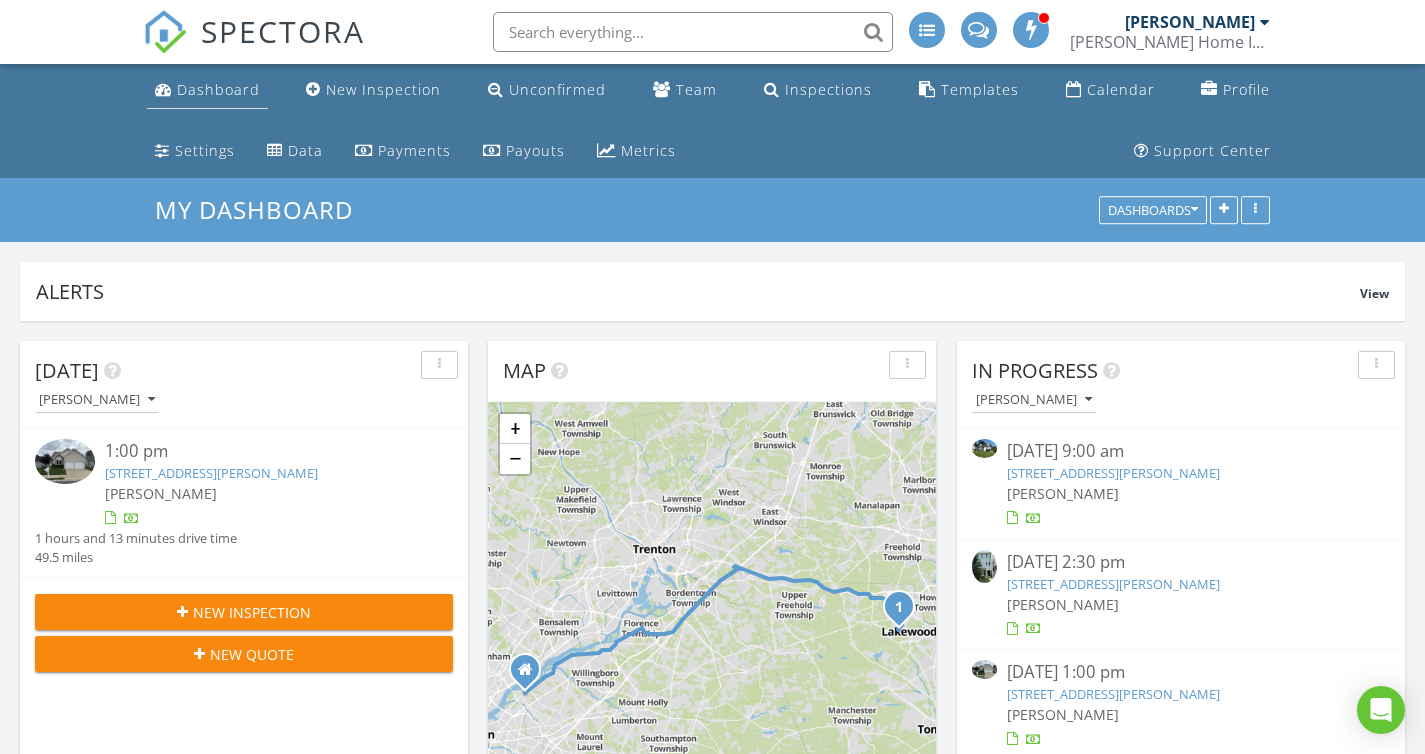 click on "Dashboard" at bounding box center (218, 89) 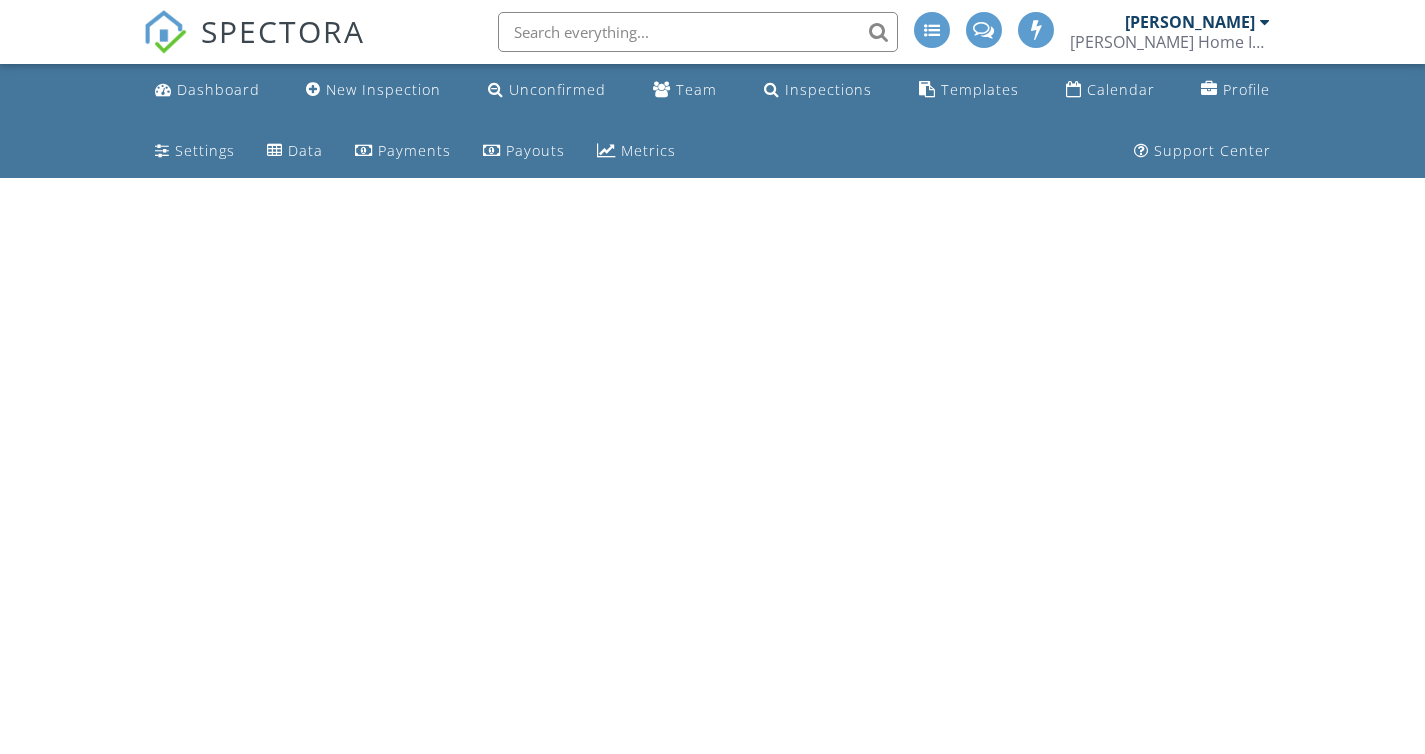 scroll, scrollTop: 0, scrollLeft: 0, axis: both 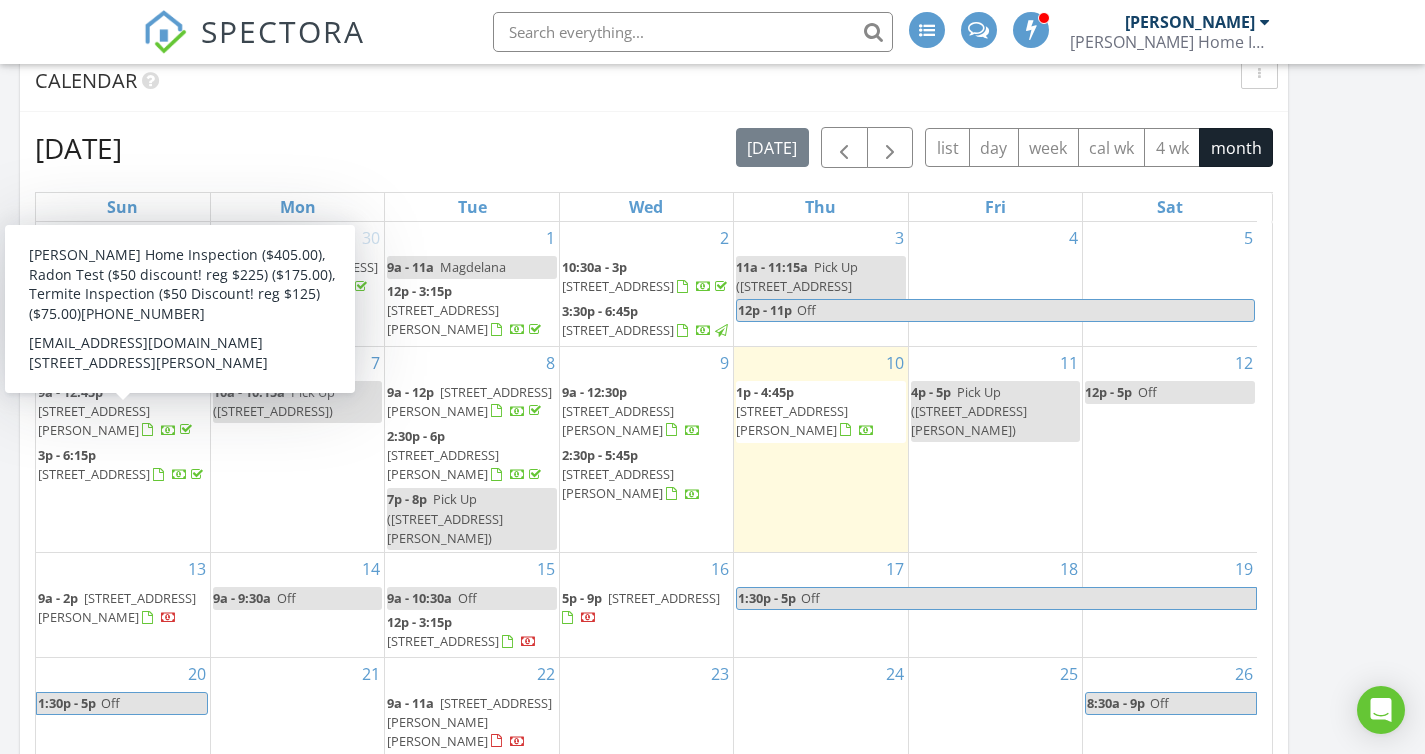 click on "[STREET_ADDRESS][PERSON_NAME]" at bounding box center [94, 420] 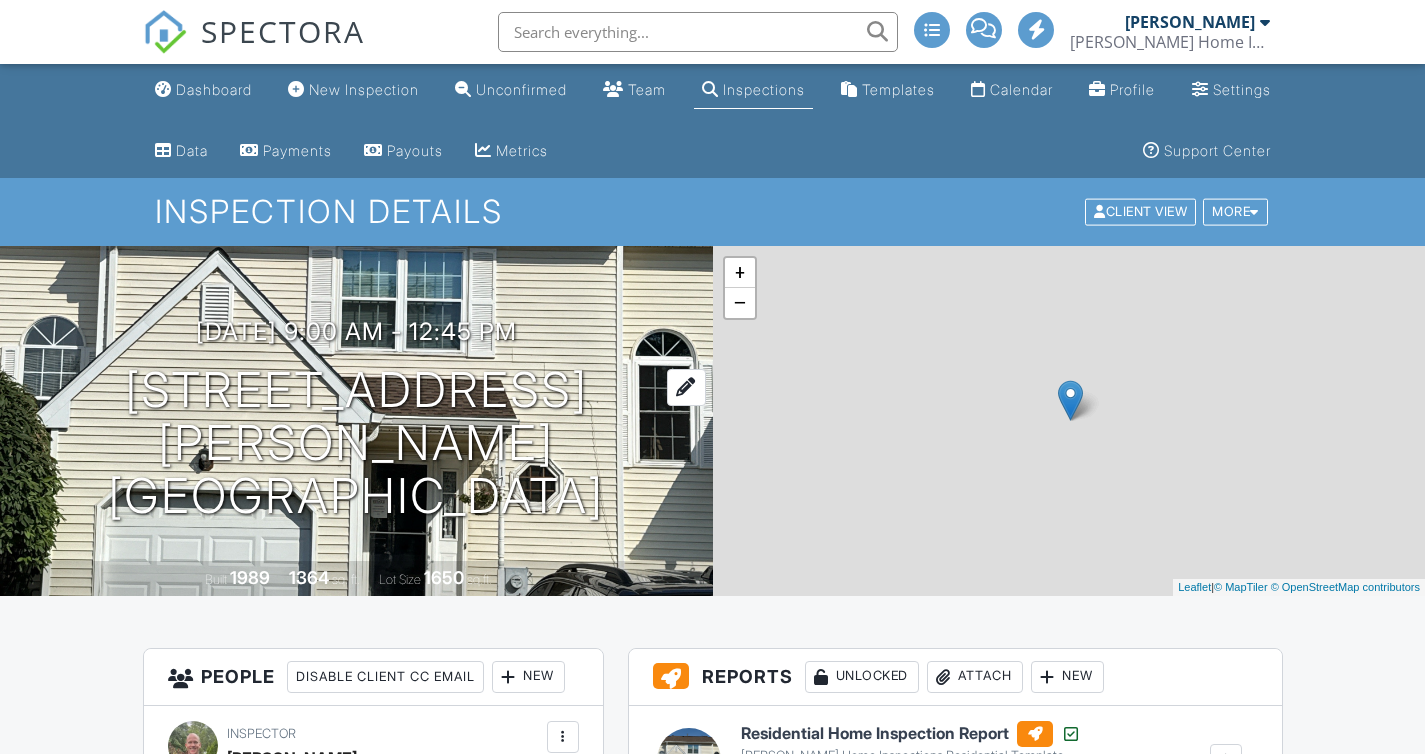 scroll, scrollTop: 0, scrollLeft: 0, axis: both 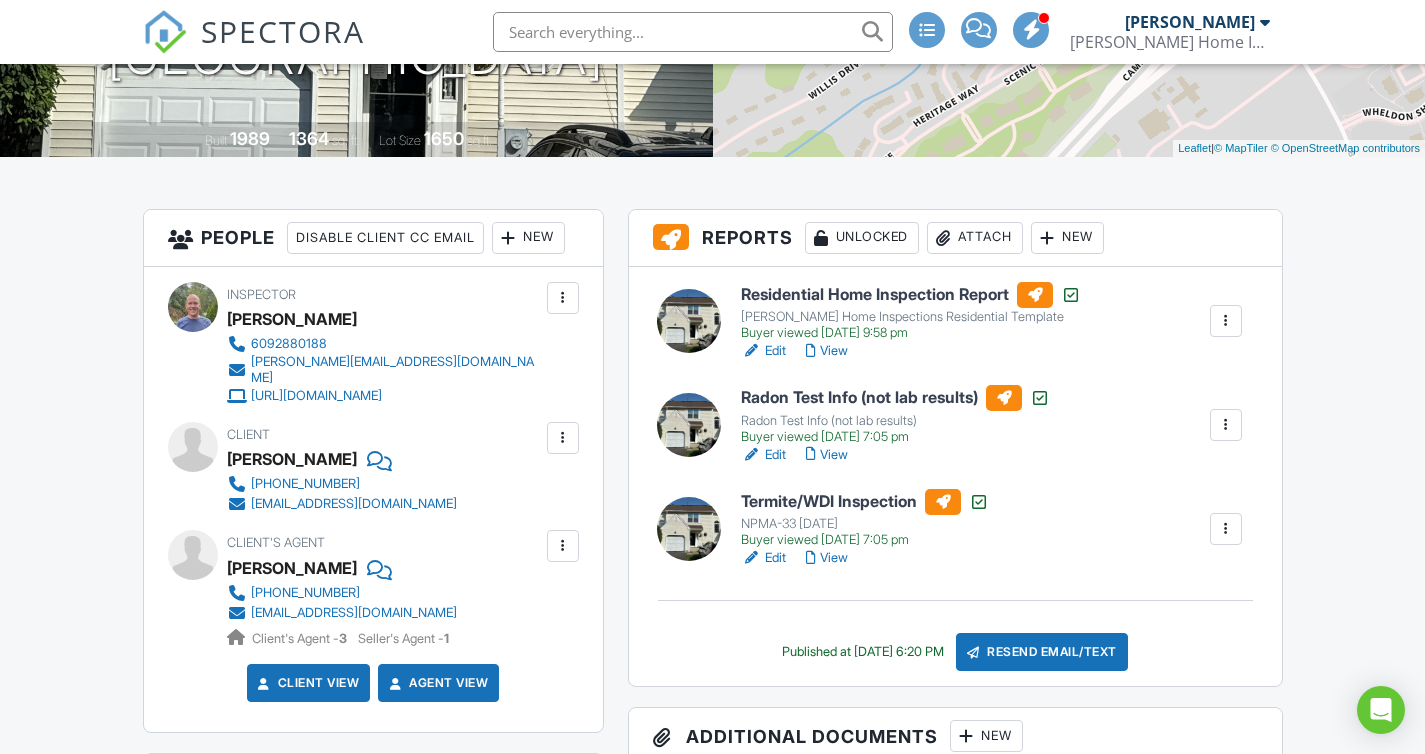 click on "Attach" at bounding box center (975, 238) 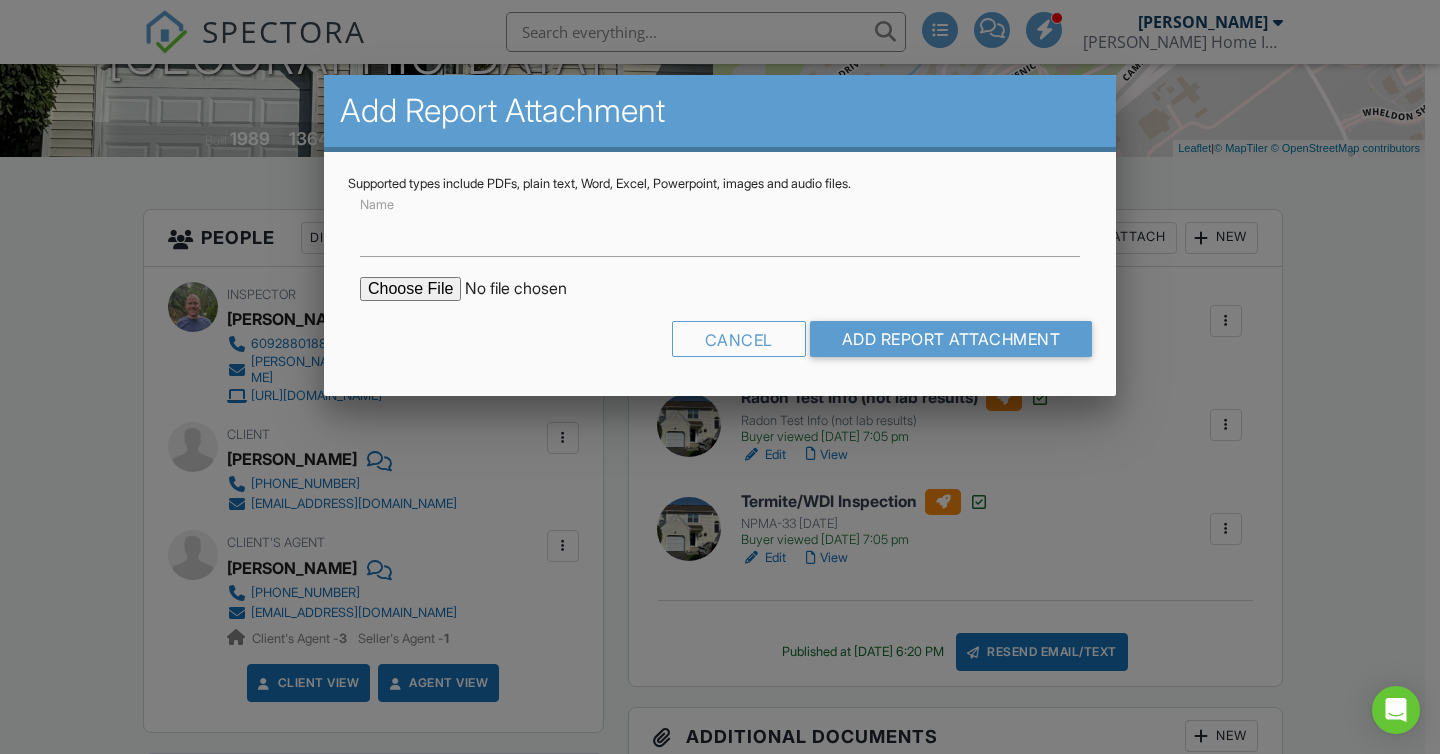 click at bounding box center (530, 289) 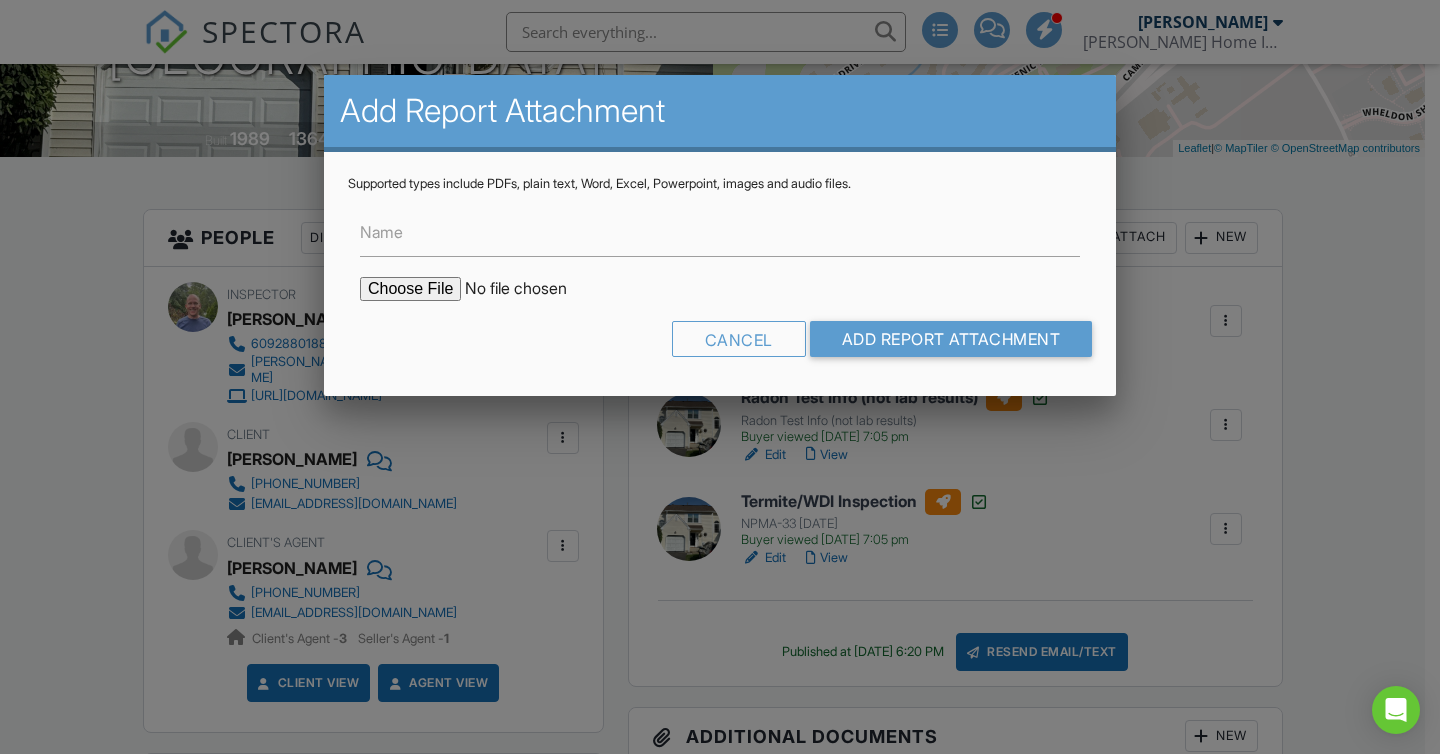 type on "C:\fakepath\17 PILGRIM CT - 07-10-2025-000000Dup.pdf" 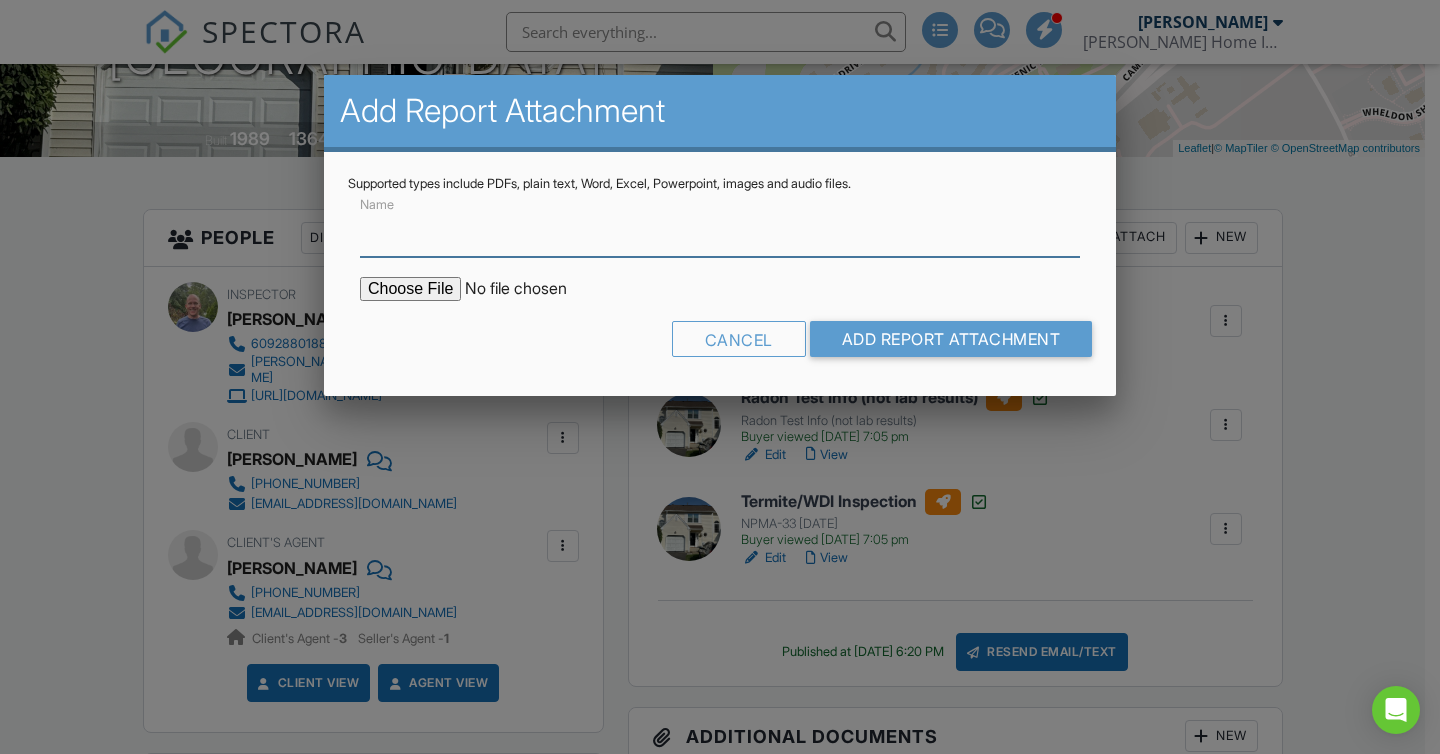 click on "Name" at bounding box center (720, 232) 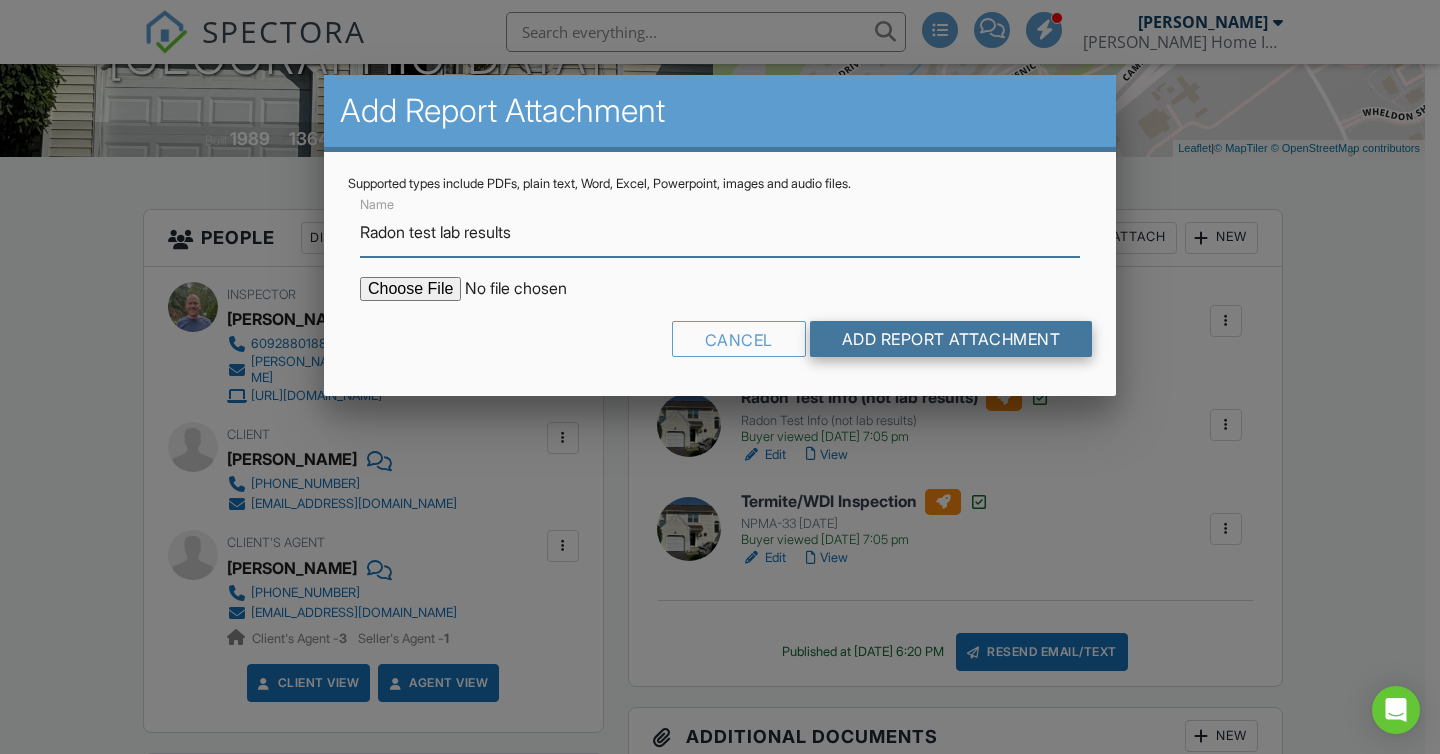 type on "Radon test lab results" 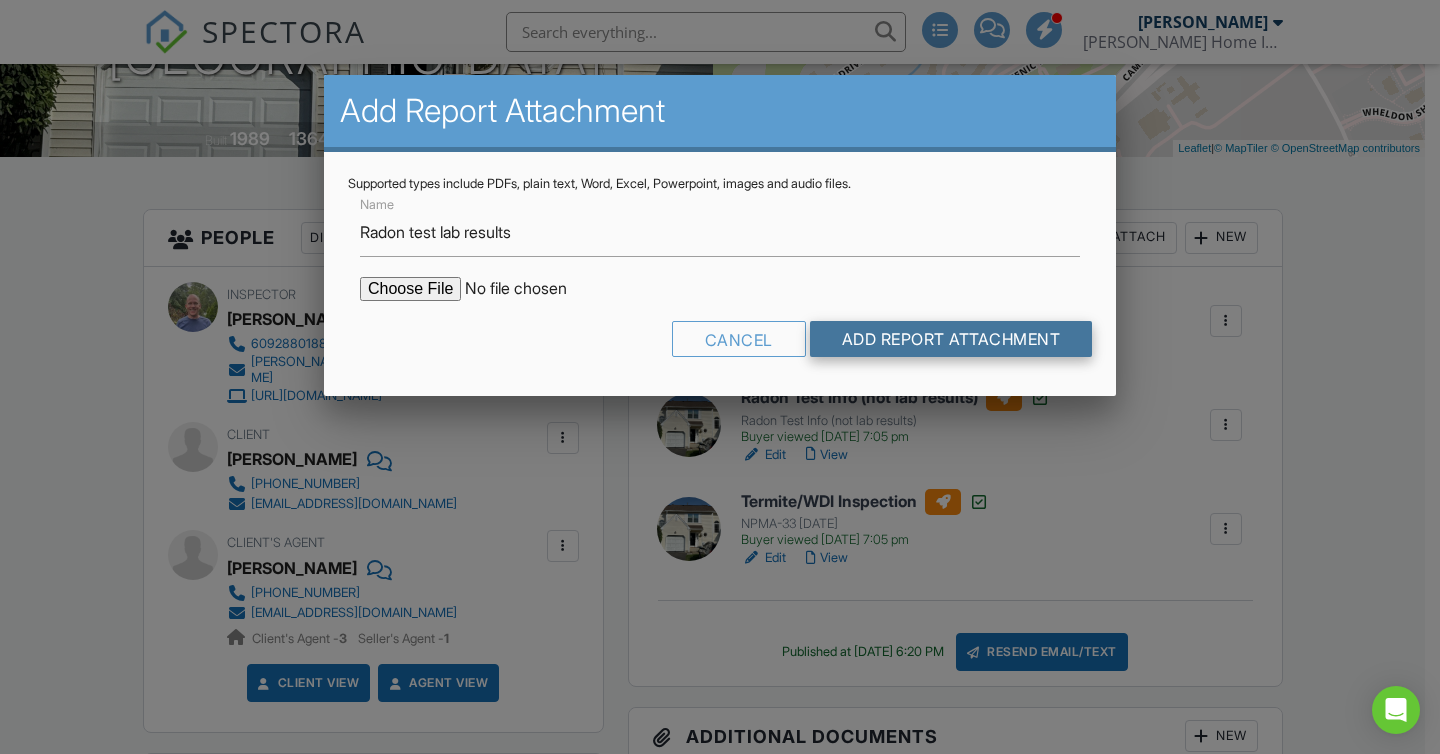 click on "Add Report Attachment" at bounding box center (951, 339) 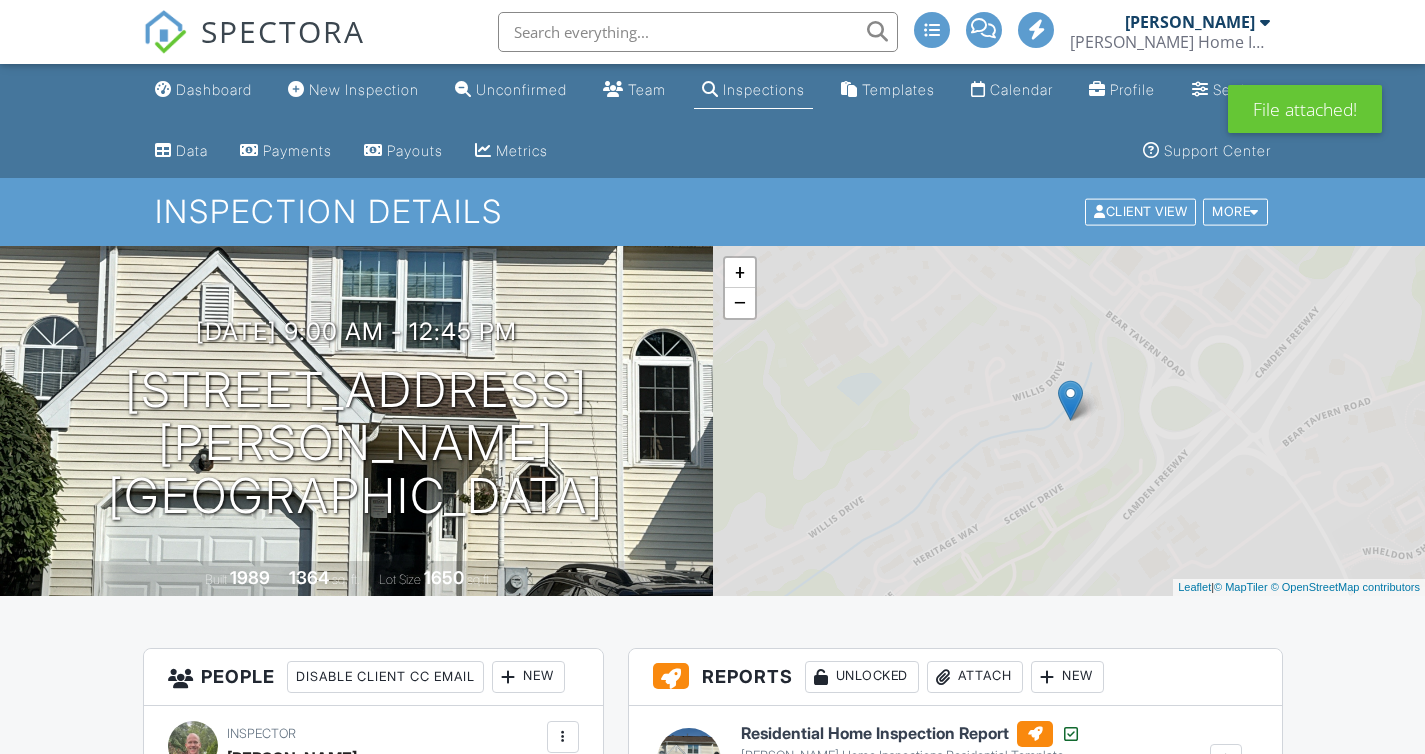 scroll, scrollTop: 0, scrollLeft: 0, axis: both 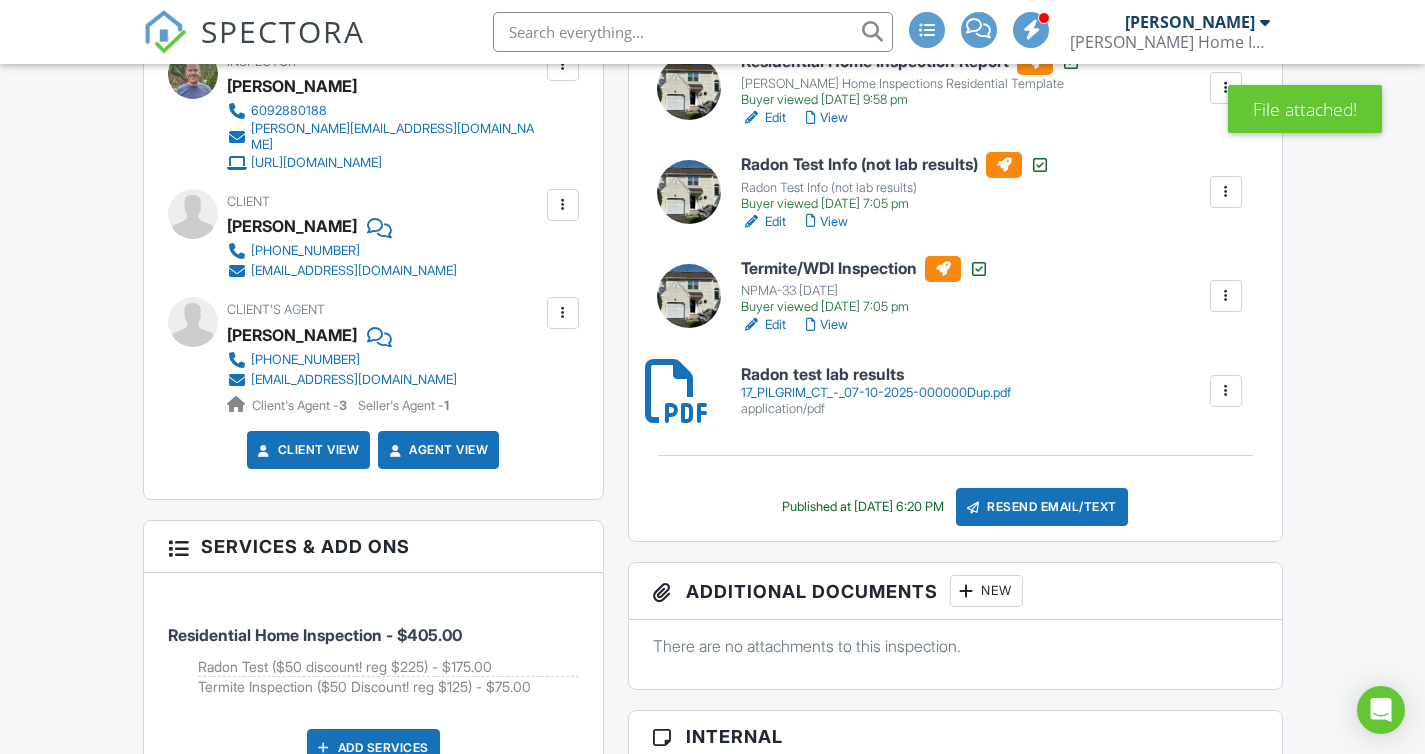 click on "17_PILGRIM_CT_-_07-10-2025-000000Dup.pdf" at bounding box center (876, 393) 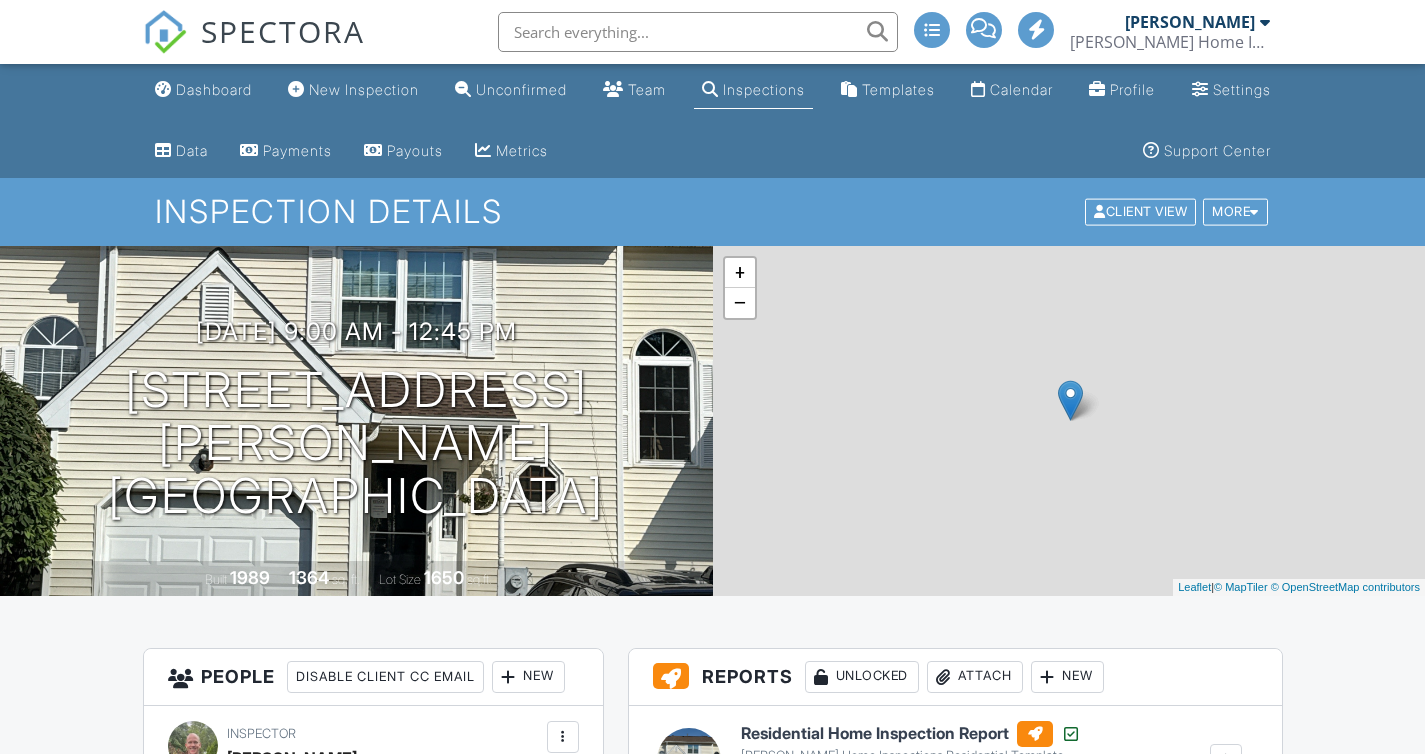 scroll, scrollTop: 0, scrollLeft: 0, axis: both 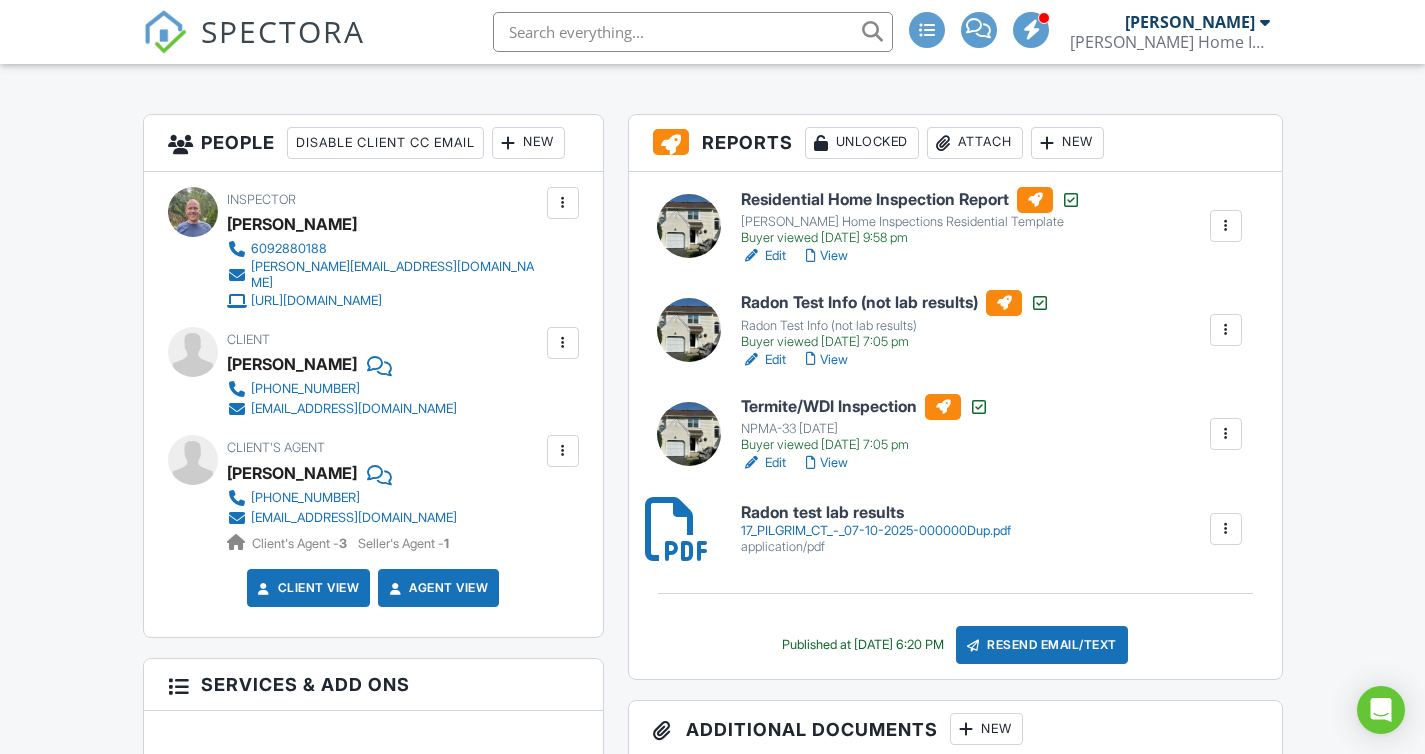 click on "17_PILGRIM_CT_-_07-10-2025-000000Dup.pdf" at bounding box center [876, 531] 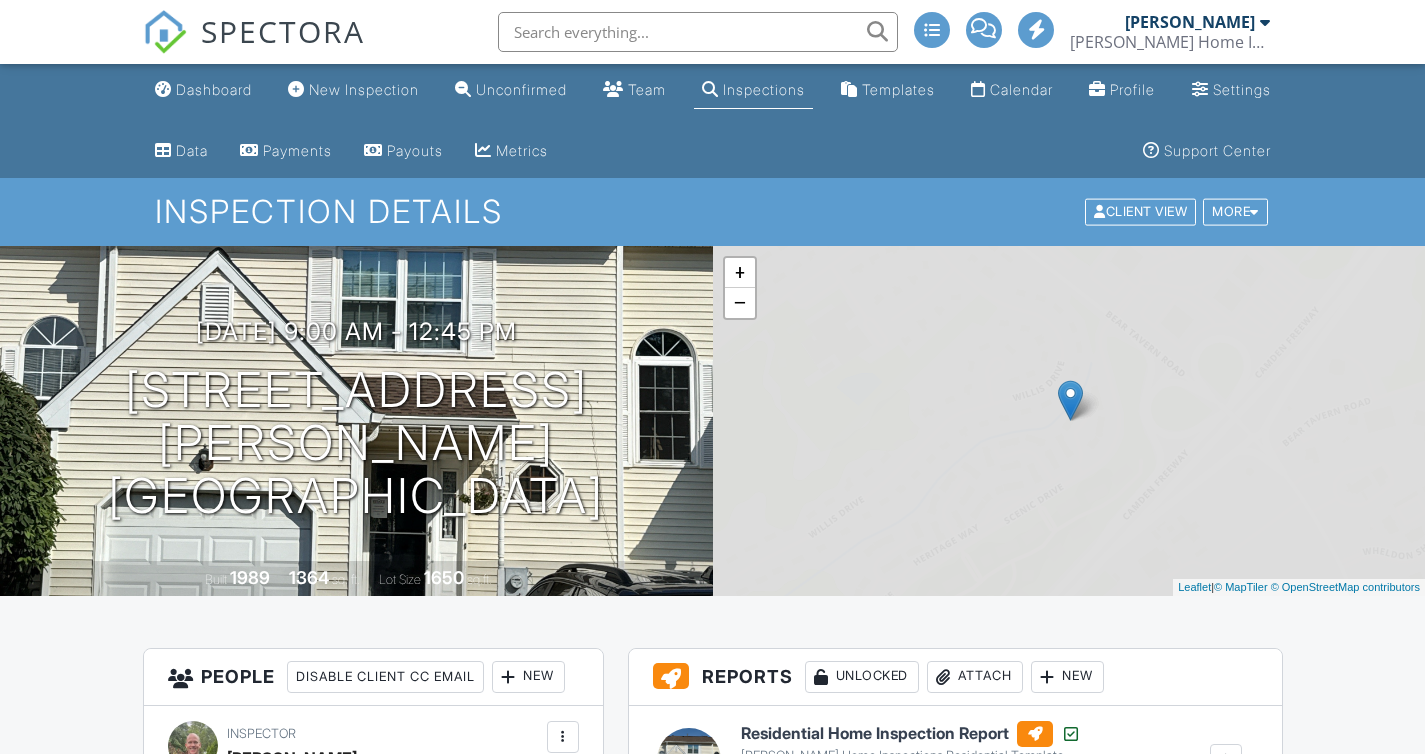 scroll, scrollTop: 0, scrollLeft: 0, axis: both 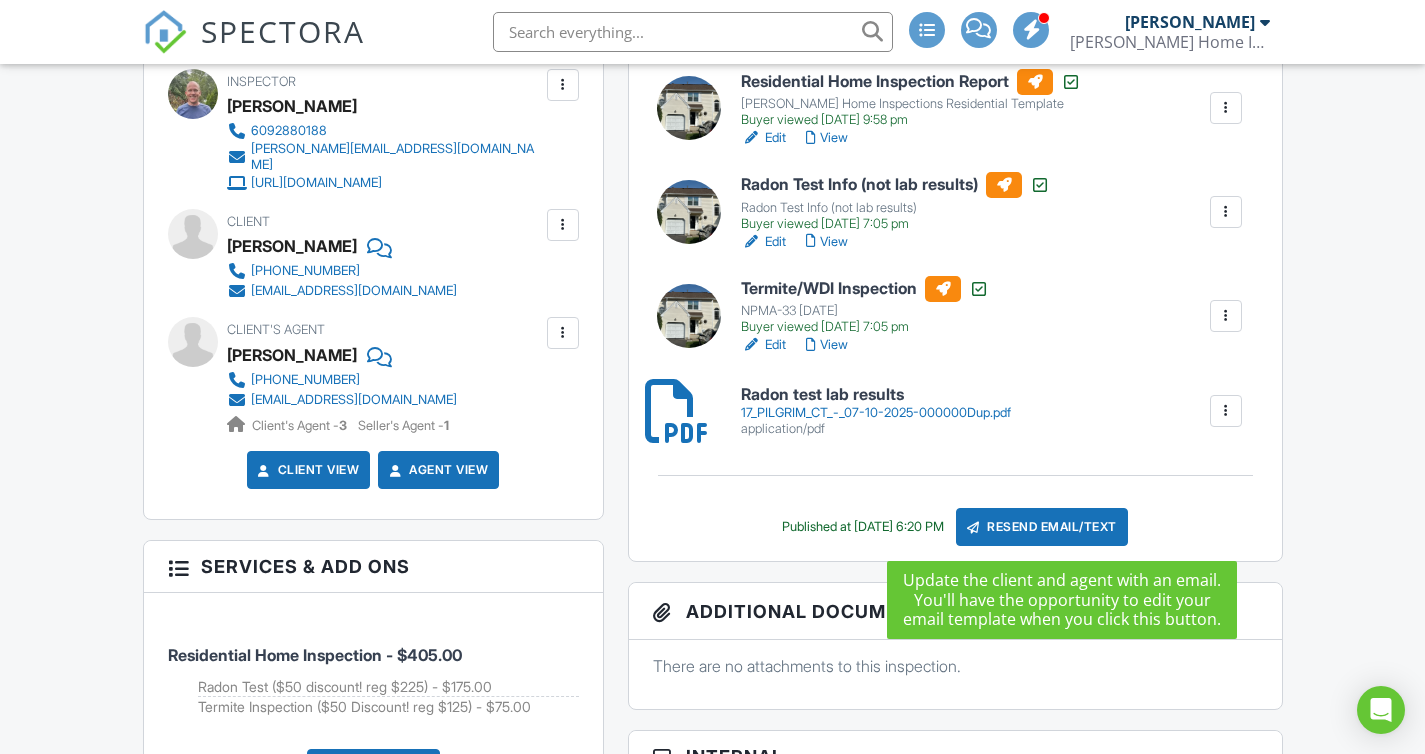 click on "Resend Email/Text" at bounding box center [1042, 527] 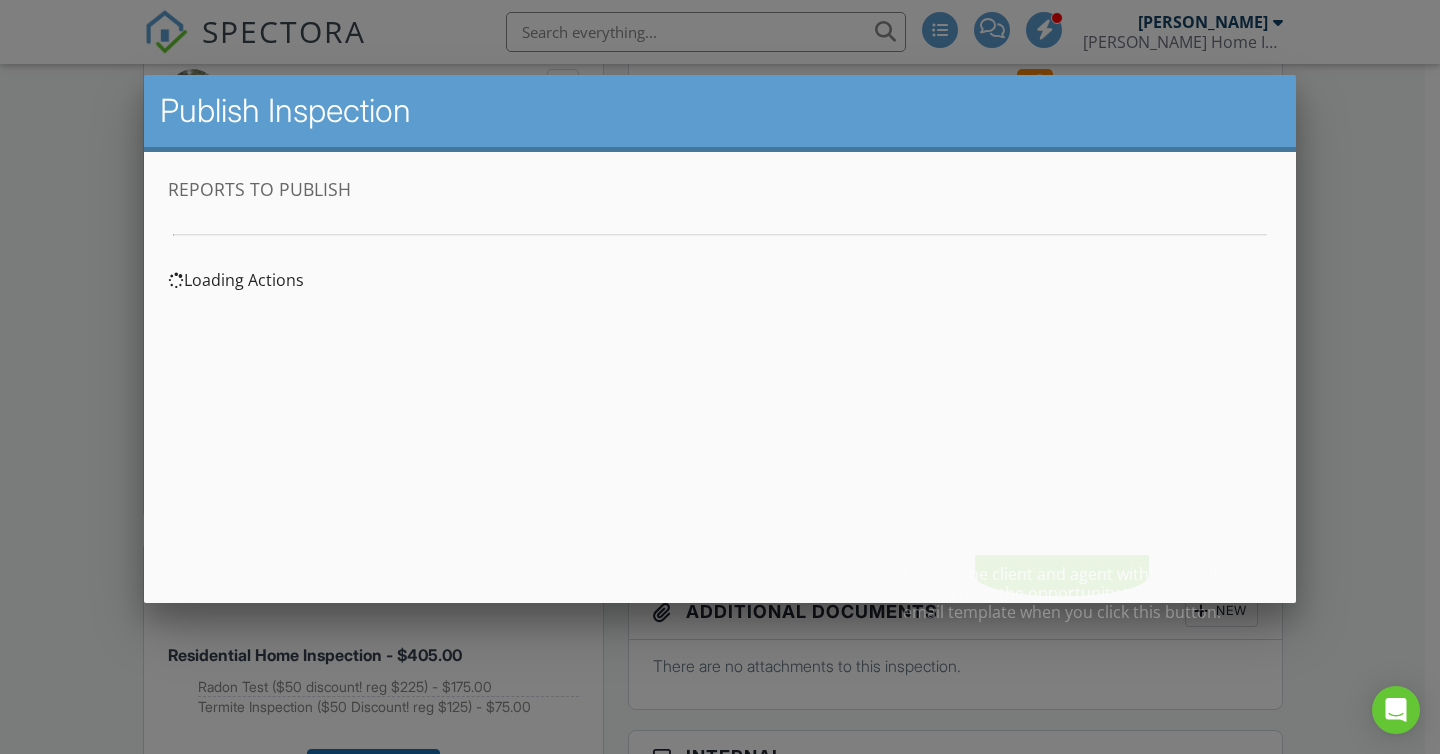 scroll, scrollTop: 0, scrollLeft: 0, axis: both 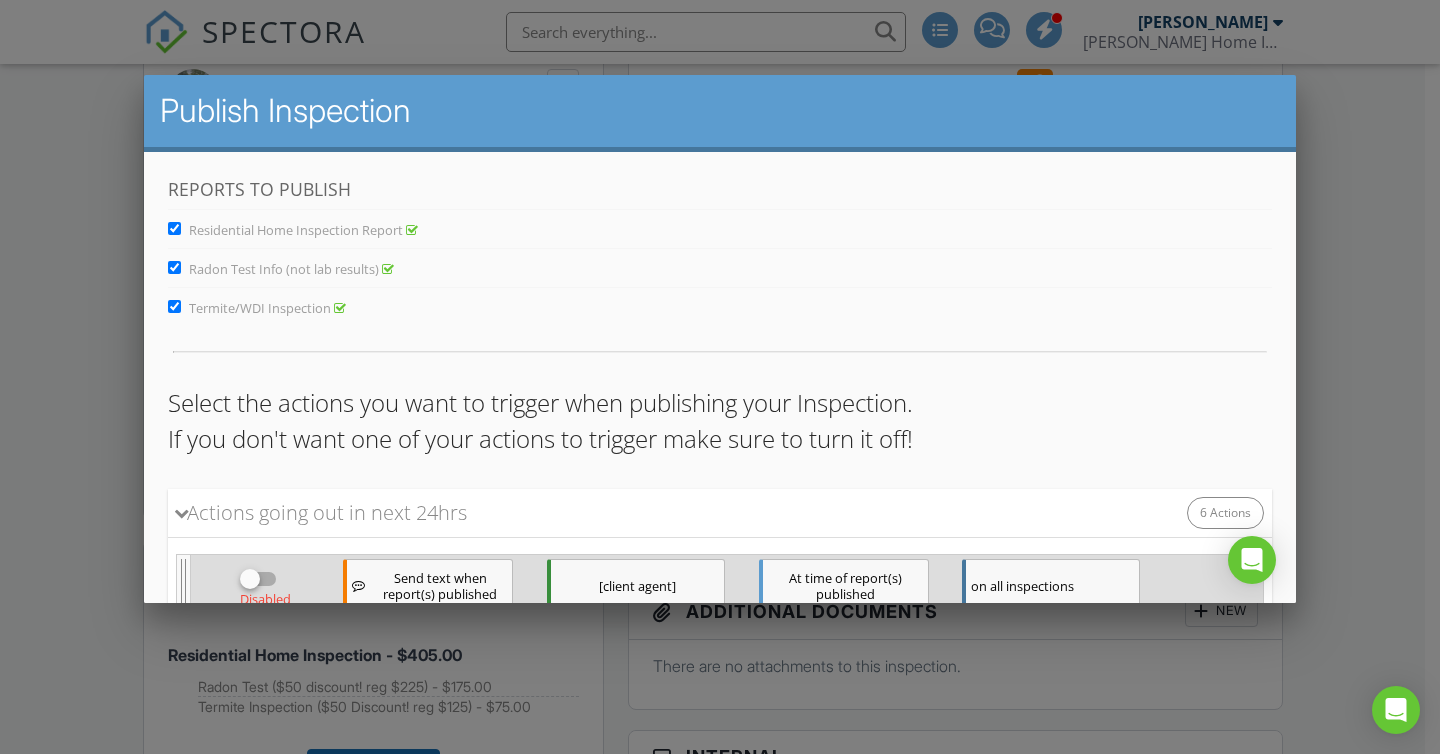 drag, startPoint x: 177, startPoint y: 232, endPoint x: 176, endPoint y: 253, distance: 21.023796 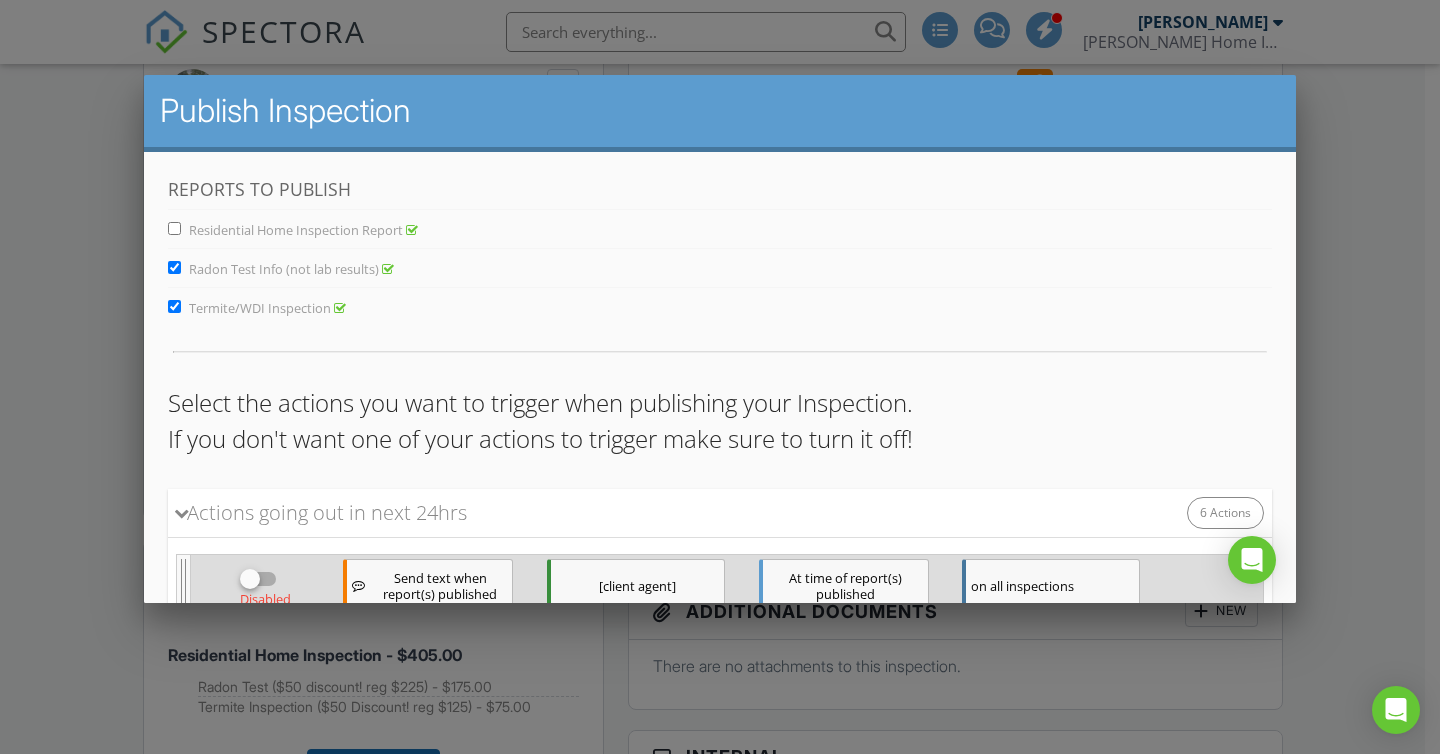 click on "Termite/WDI Inspection" at bounding box center (174, 306) 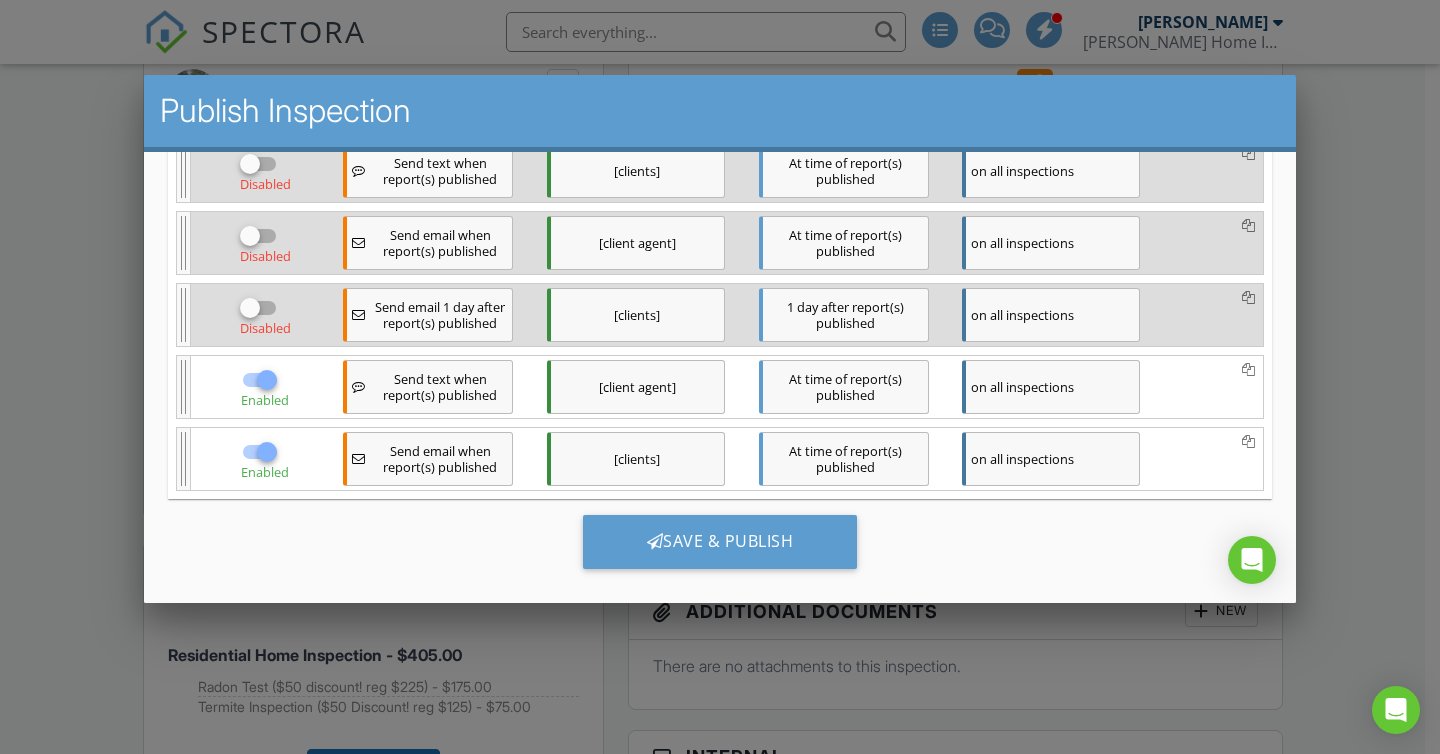 scroll, scrollTop: 495, scrollLeft: 0, axis: vertical 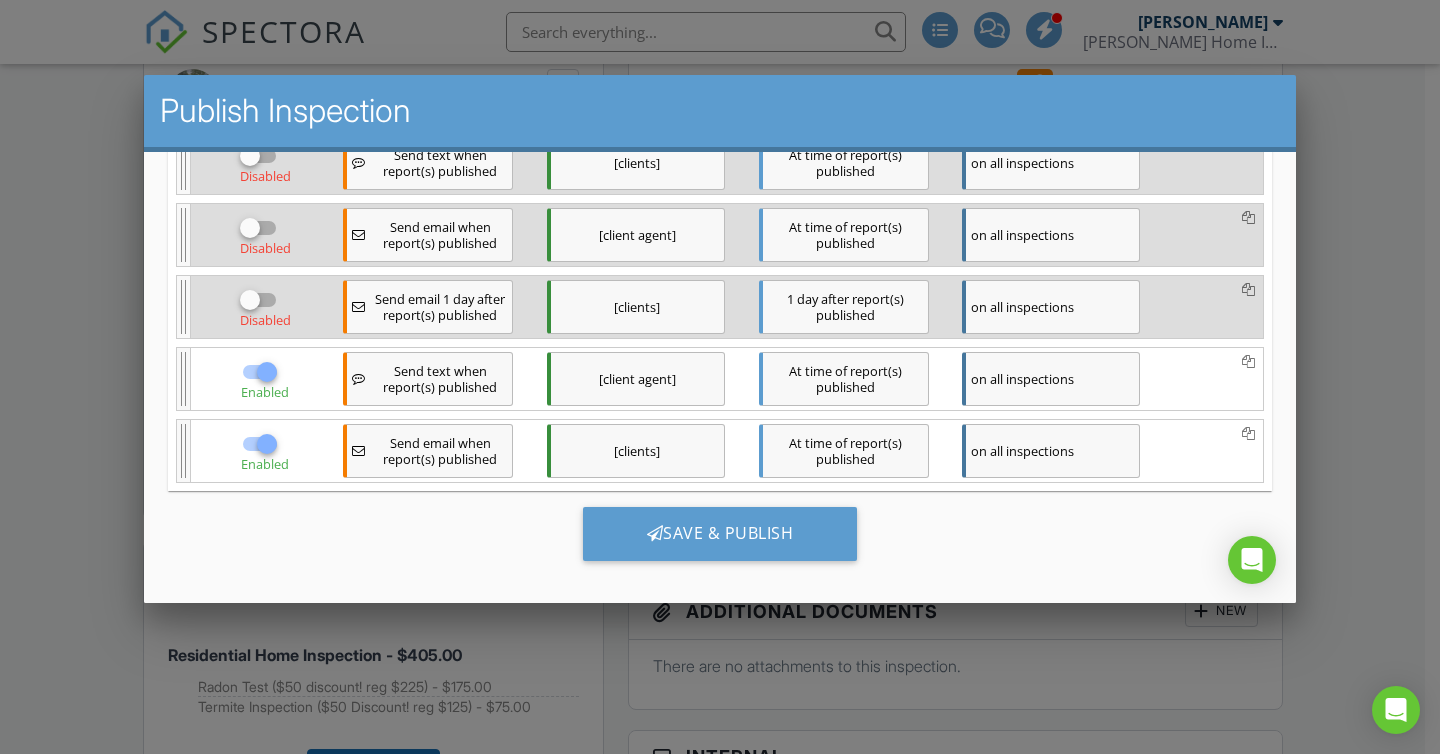 click at bounding box center (267, 372) 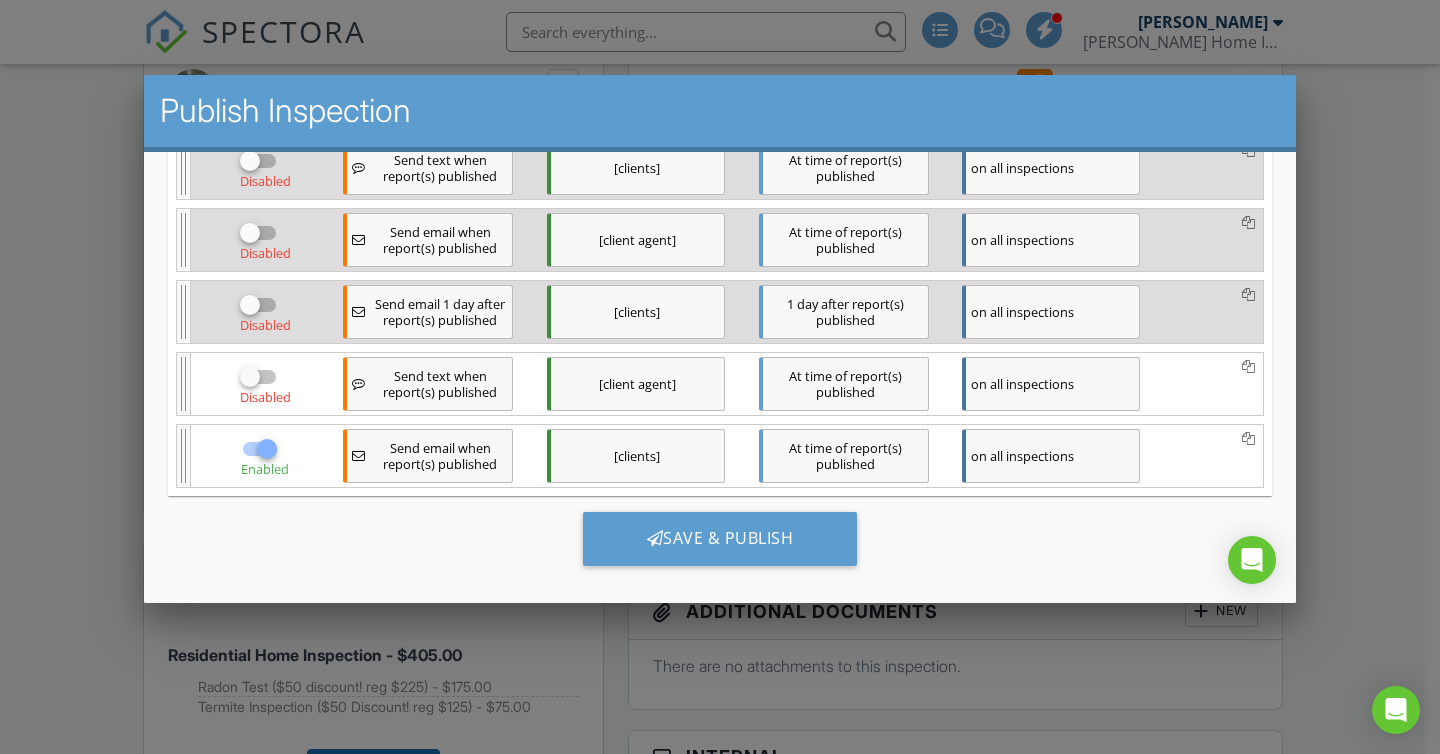 click at bounding box center (267, 449) 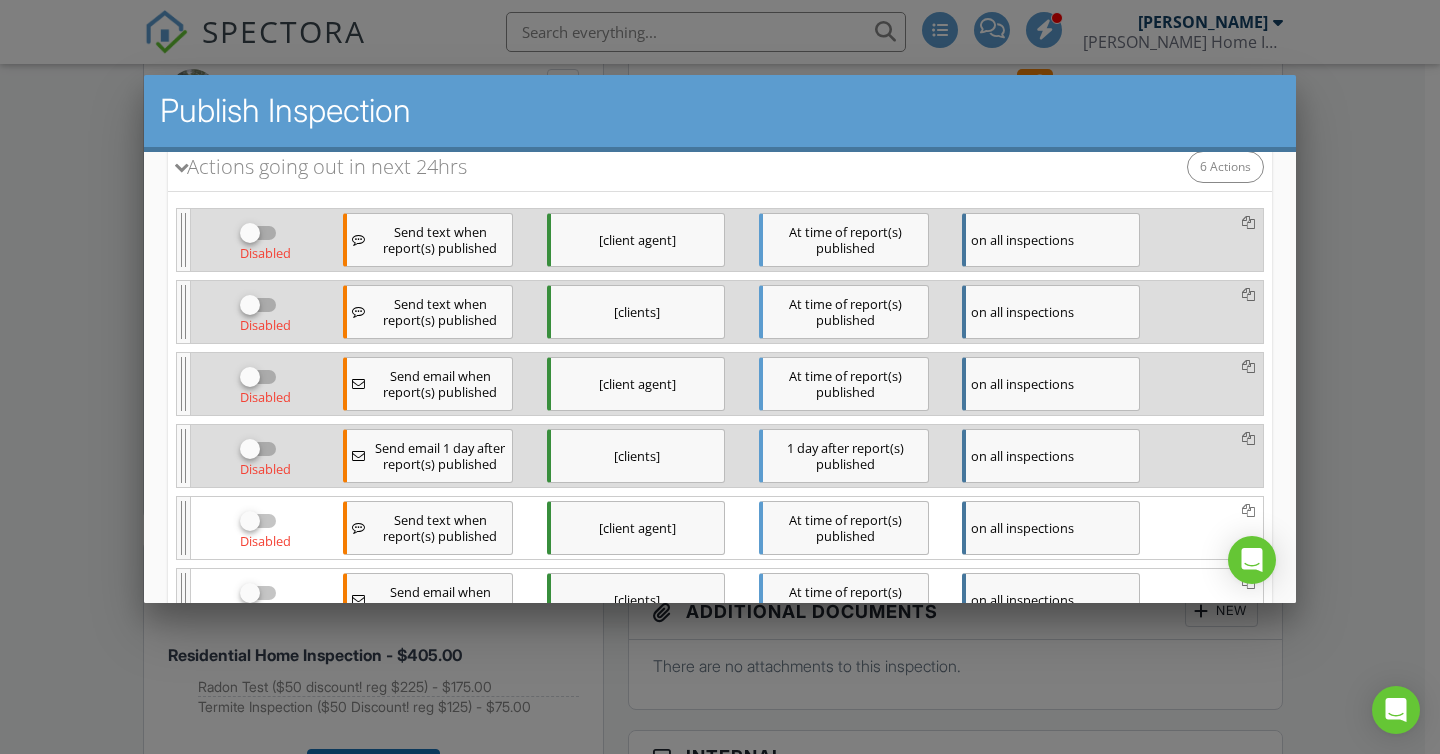 scroll, scrollTop: 321, scrollLeft: 0, axis: vertical 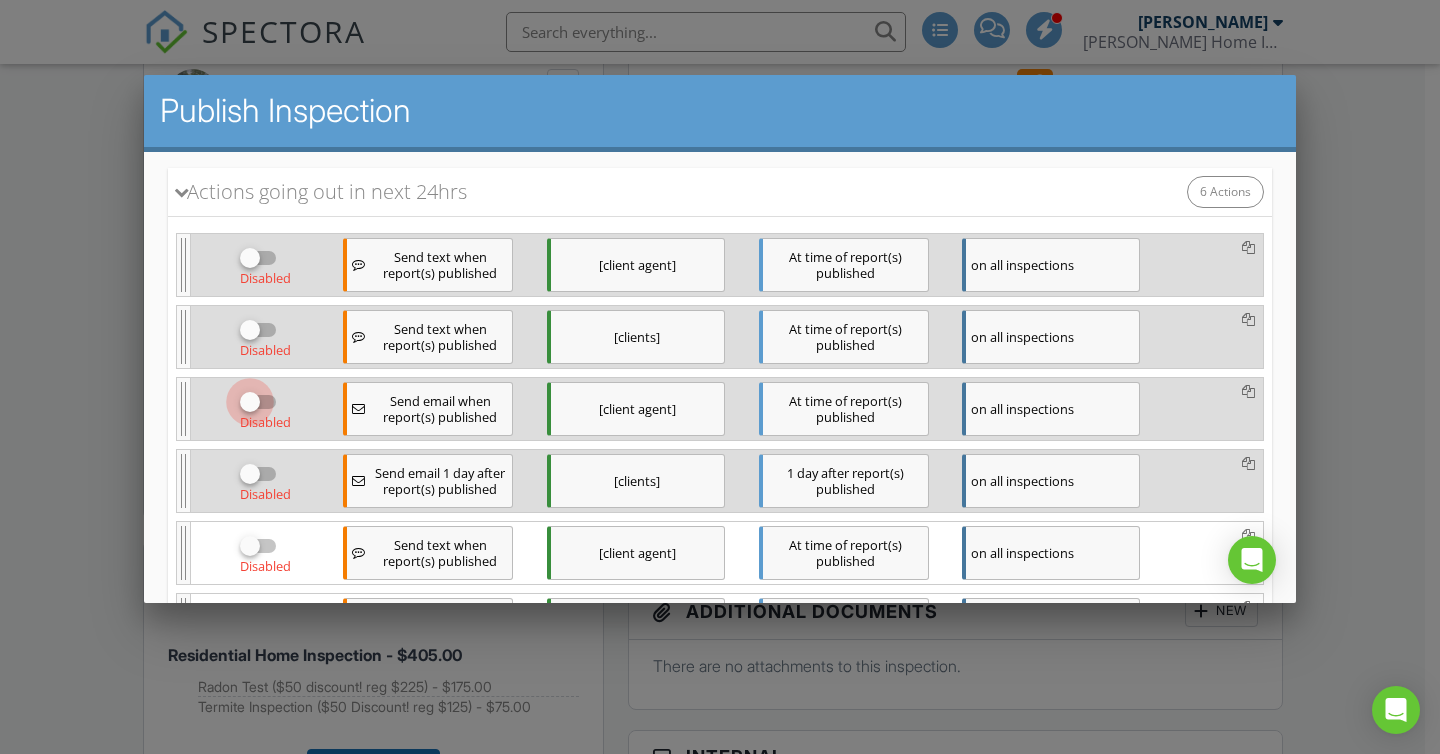 click at bounding box center [250, 402] 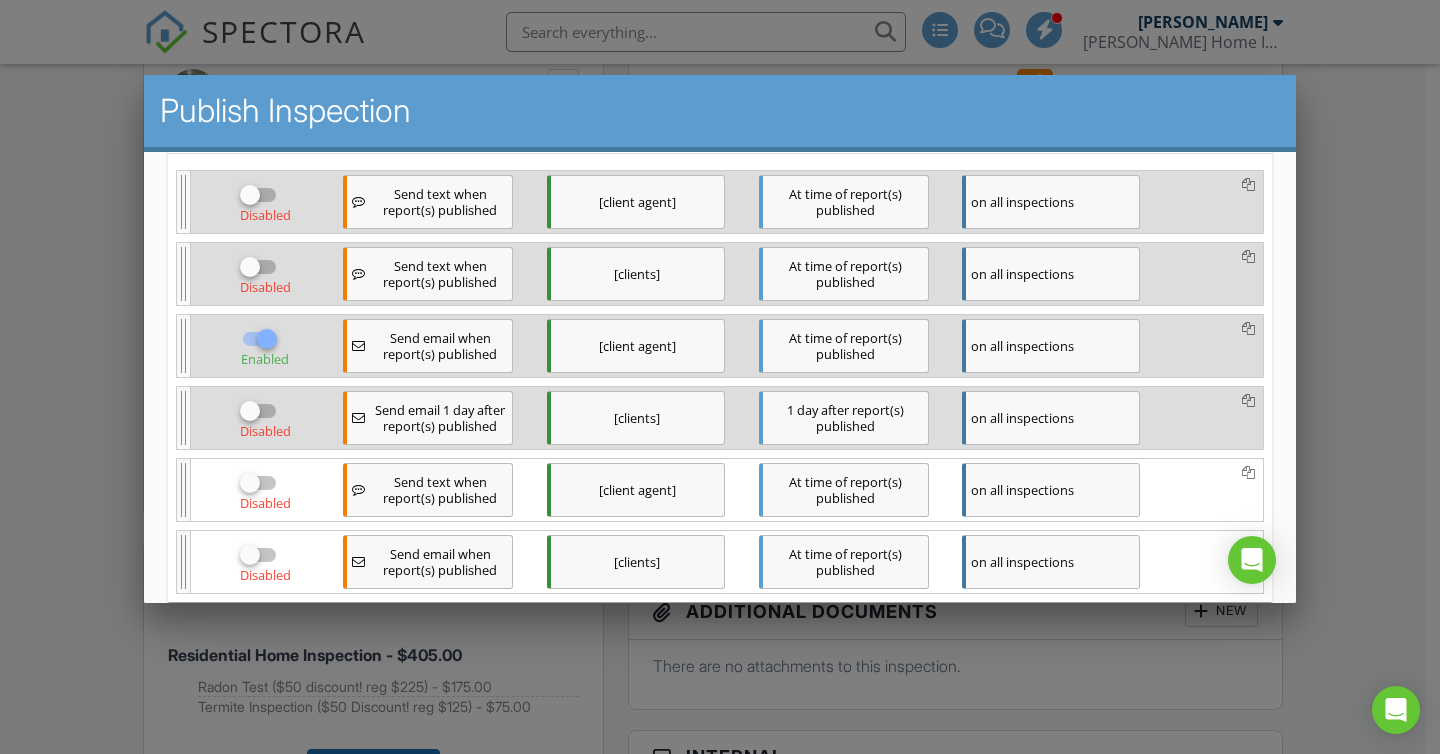 scroll, scrollTop: 409, scrollLeft: 0, axis: vertical 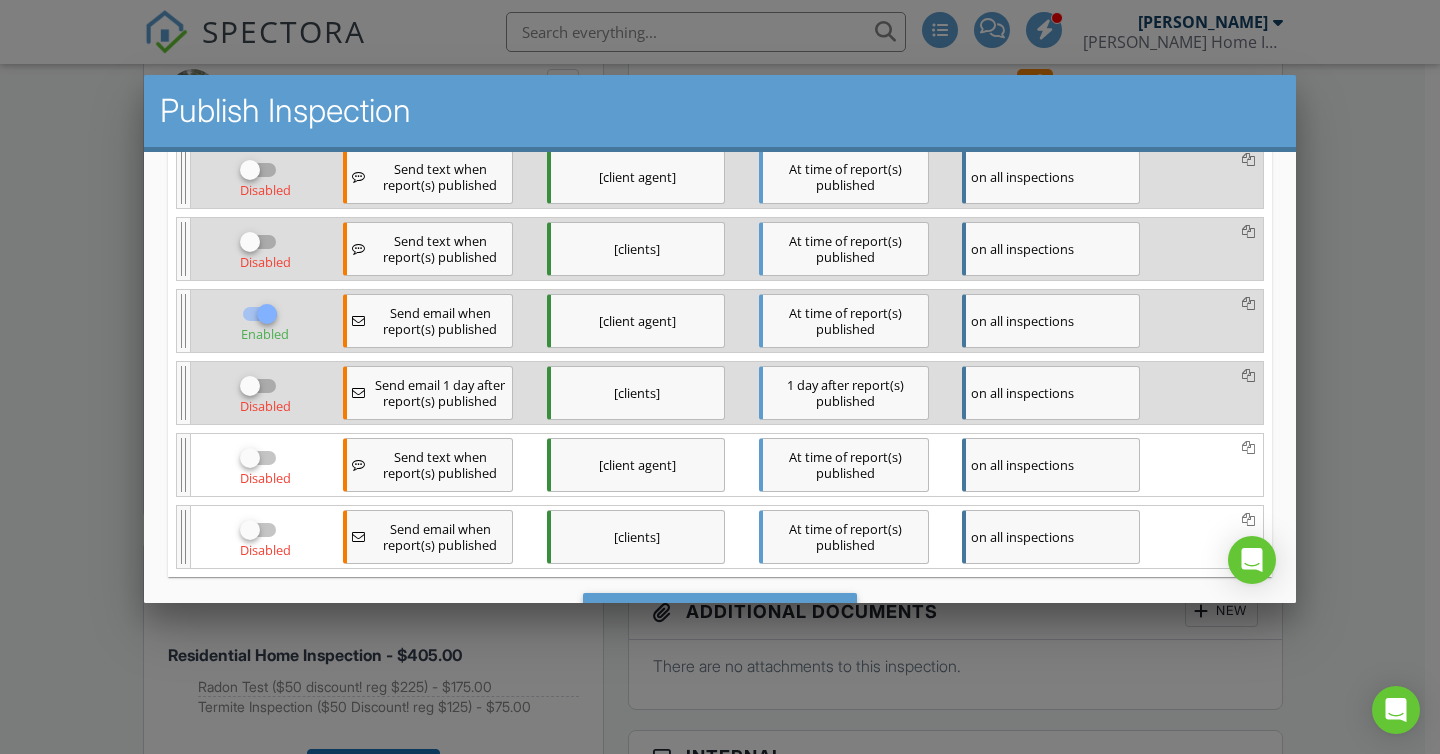 click at bounding box center [259, 538] 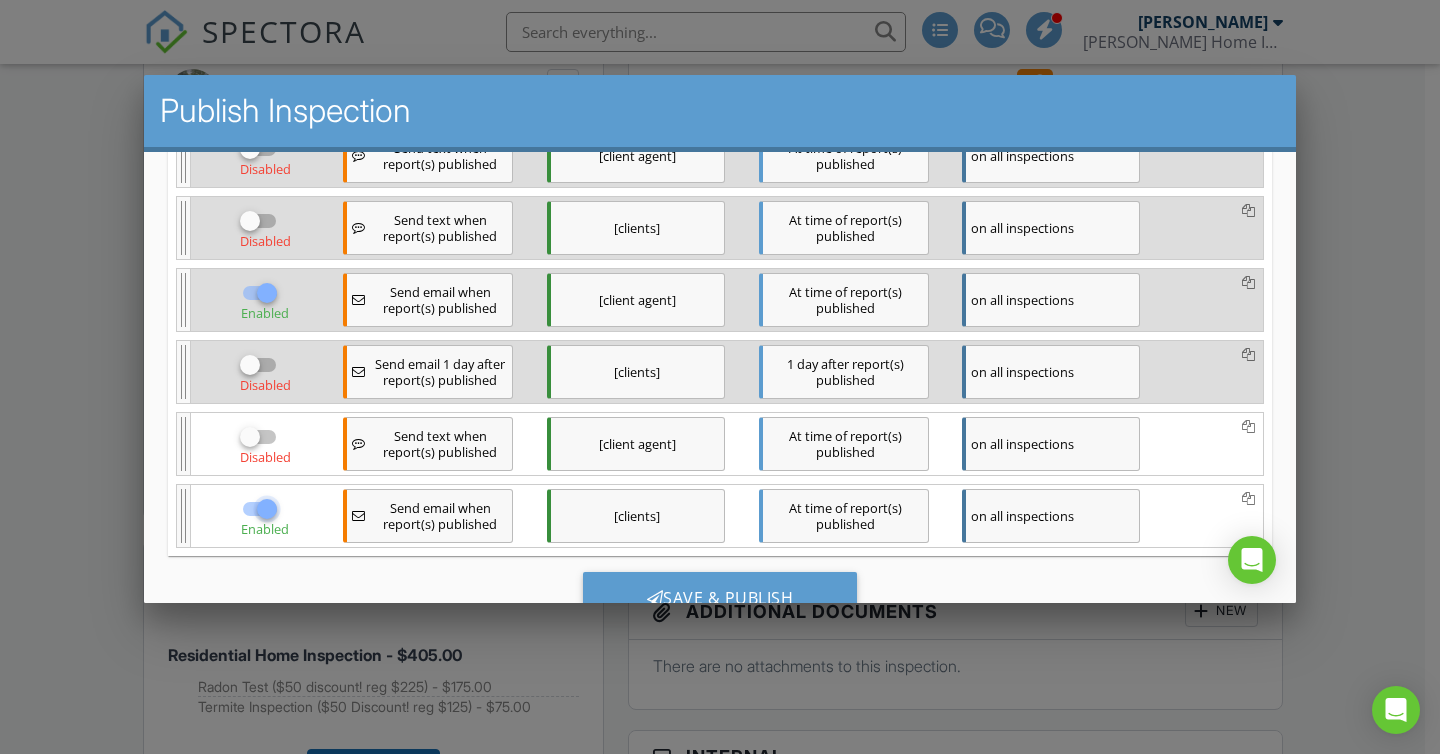 scroll, scrollTop: 523, scrollLeft: 0, axis: vertical 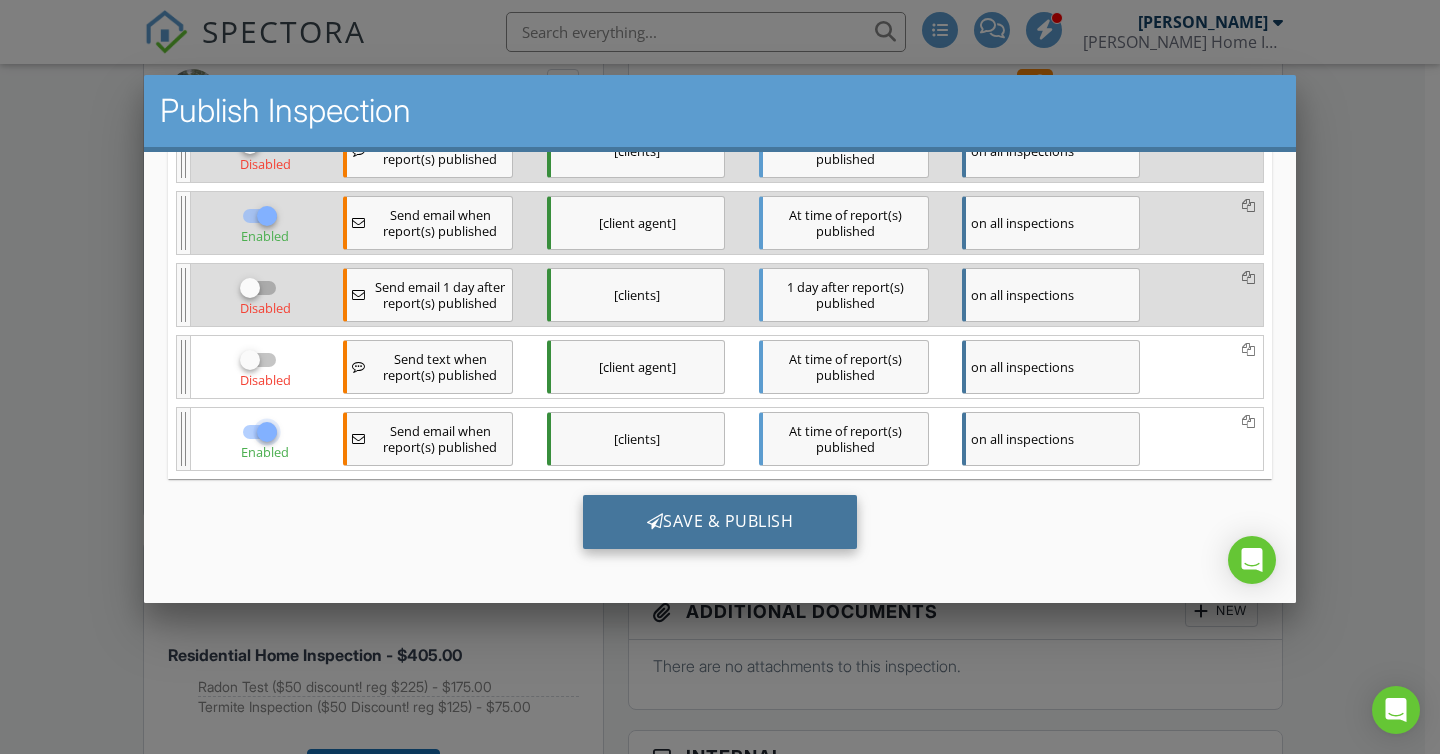 click on "Save & Publish" at bounding box center (720, 522) 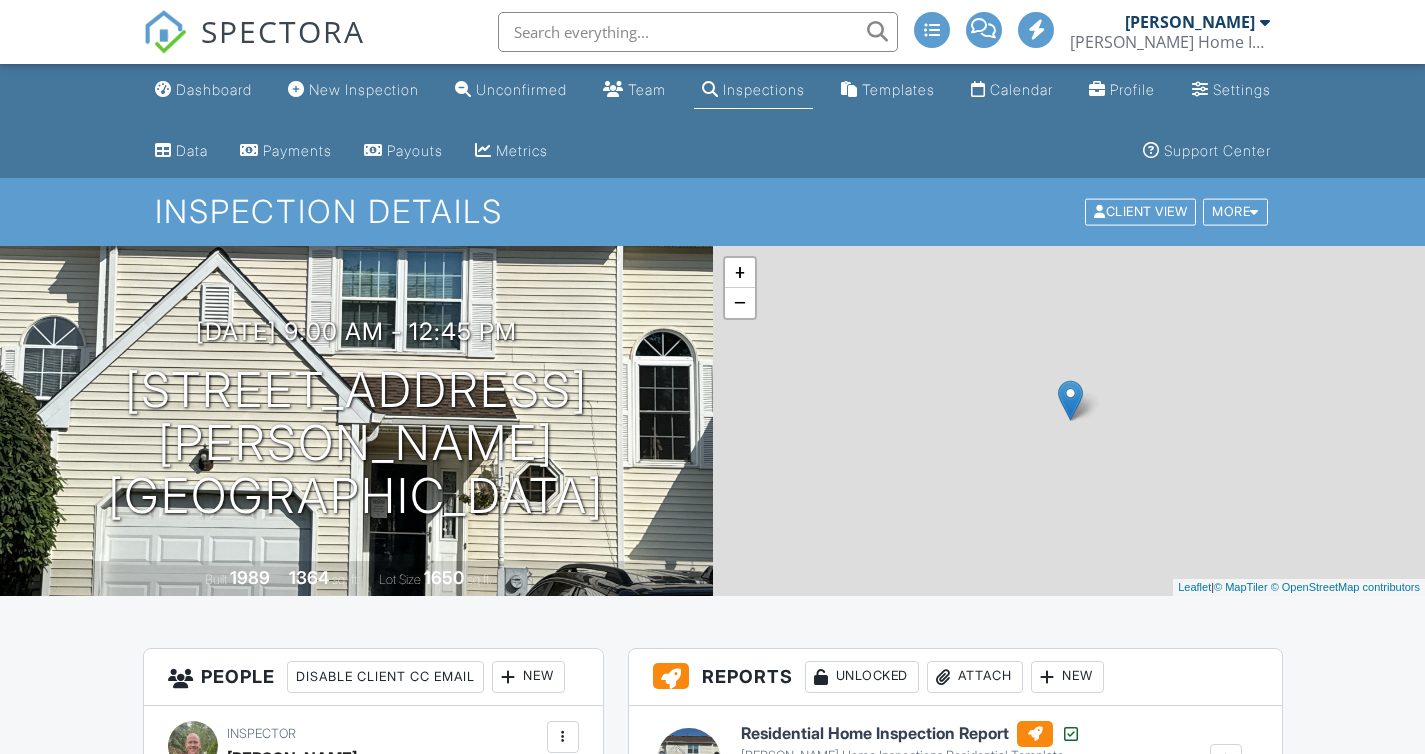 scroll, scrollTop: 0, scrollLeft: 0, axis: both 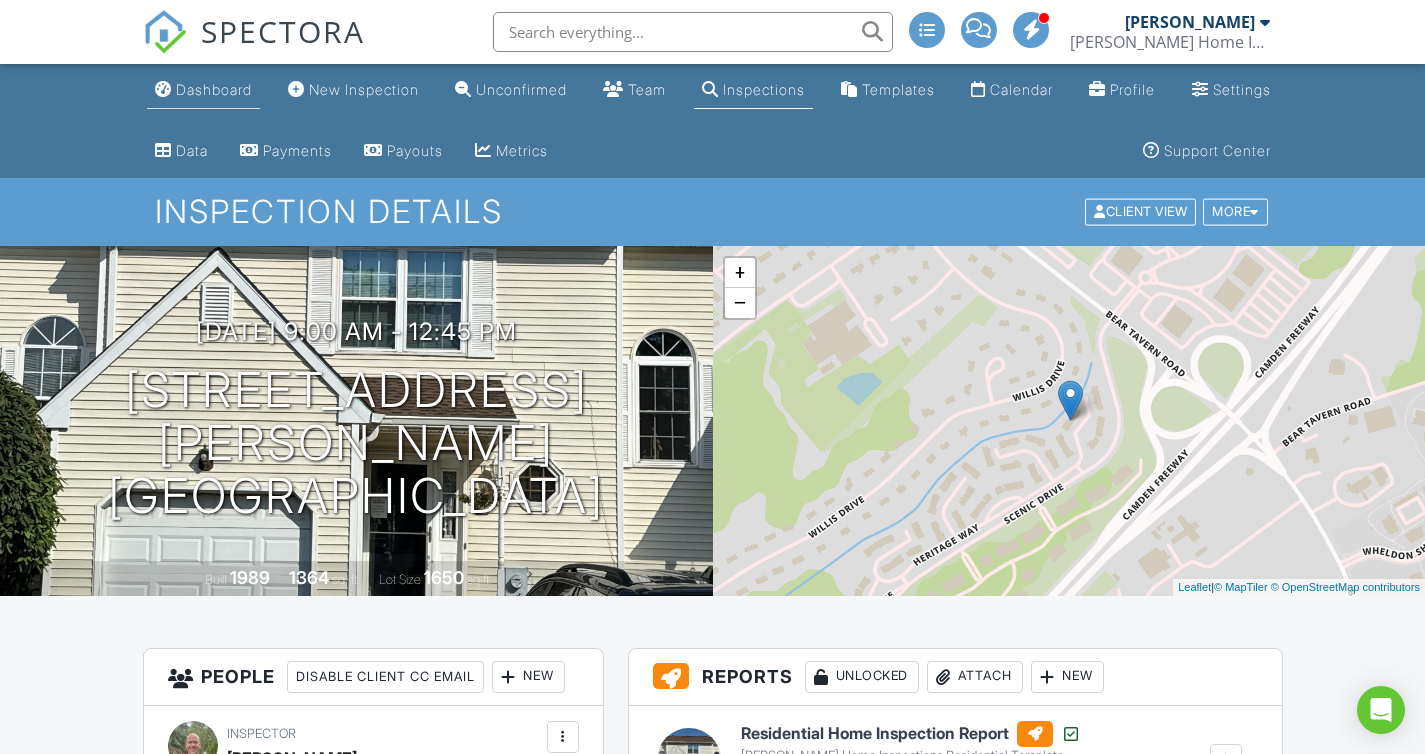 click on "Dashboard" at bounding box center [214, 89] 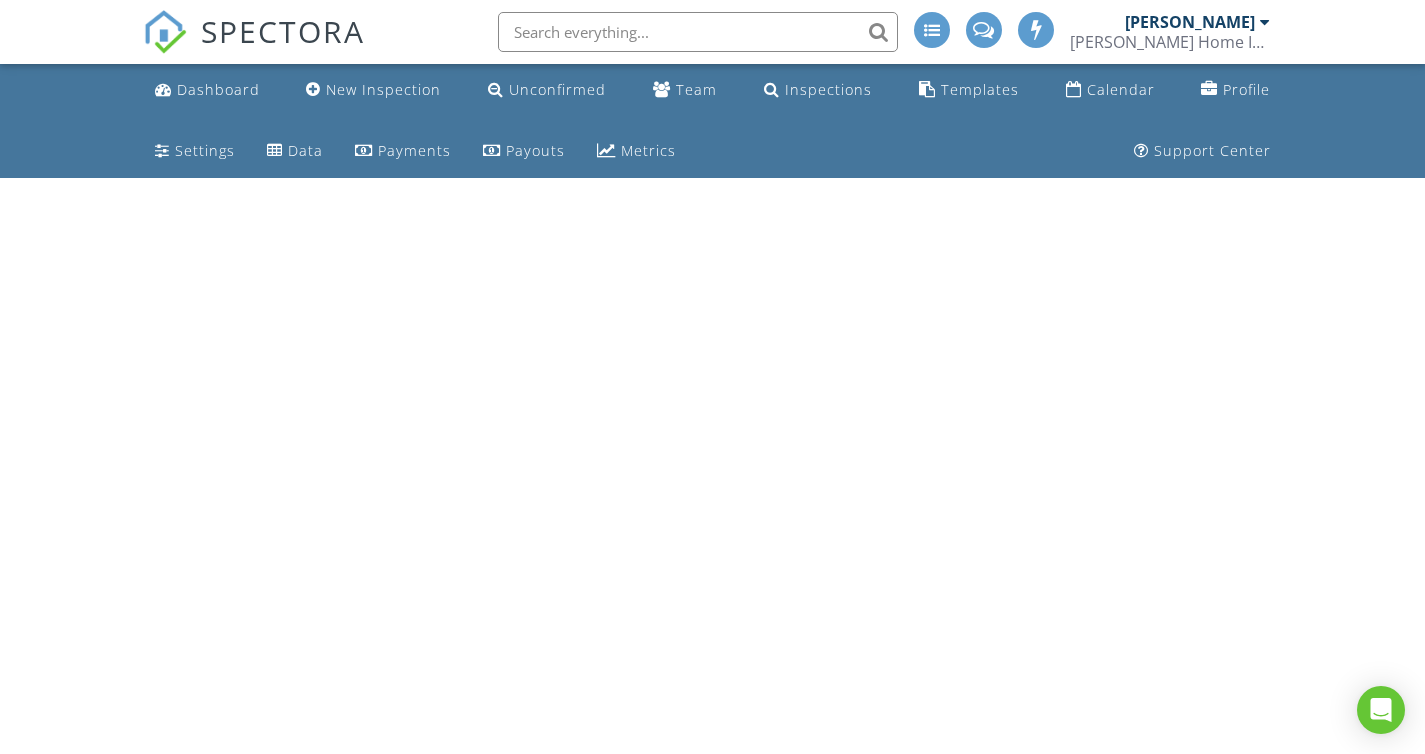 scroll, scrollTop: 0, scrollLeft: 0, axis: both 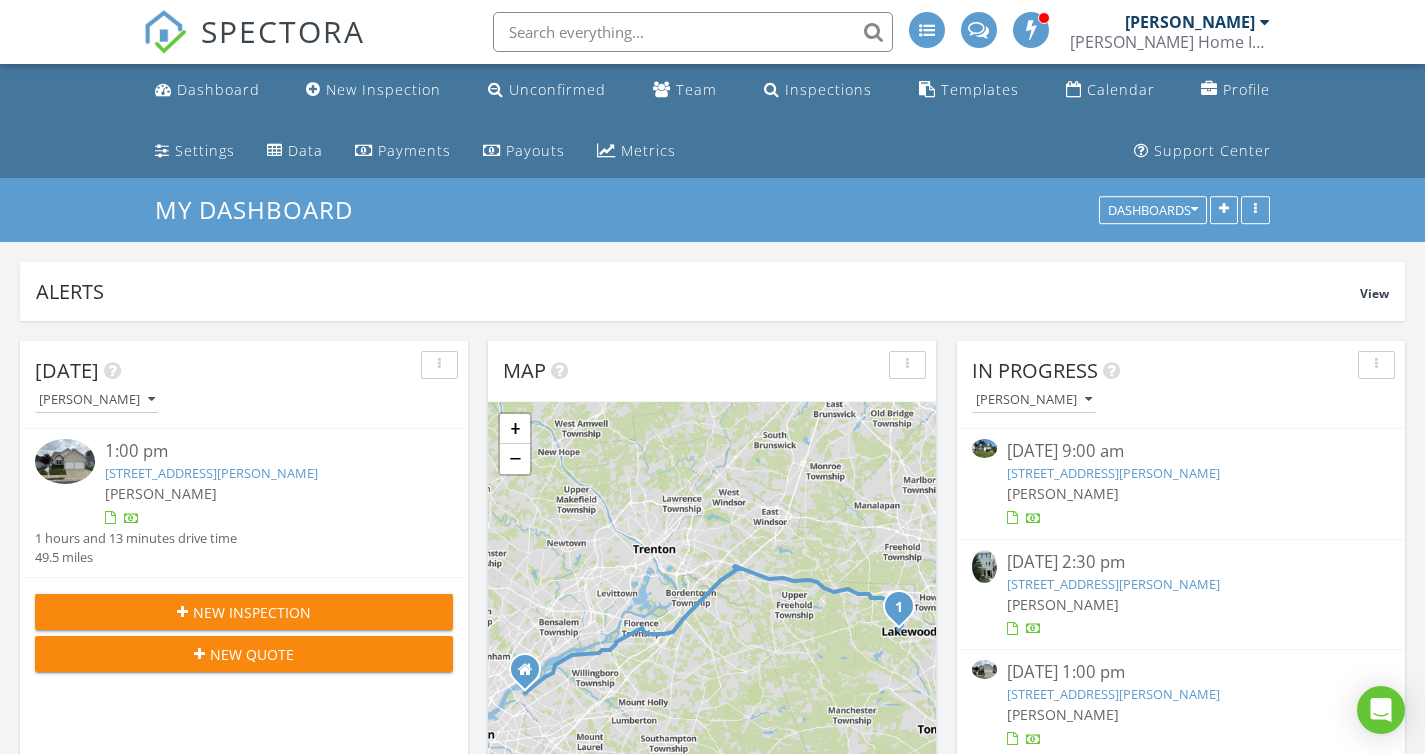 click on "41 Stewart Ave, Delran, NJ 08075" at bounding box center [1113, 473] 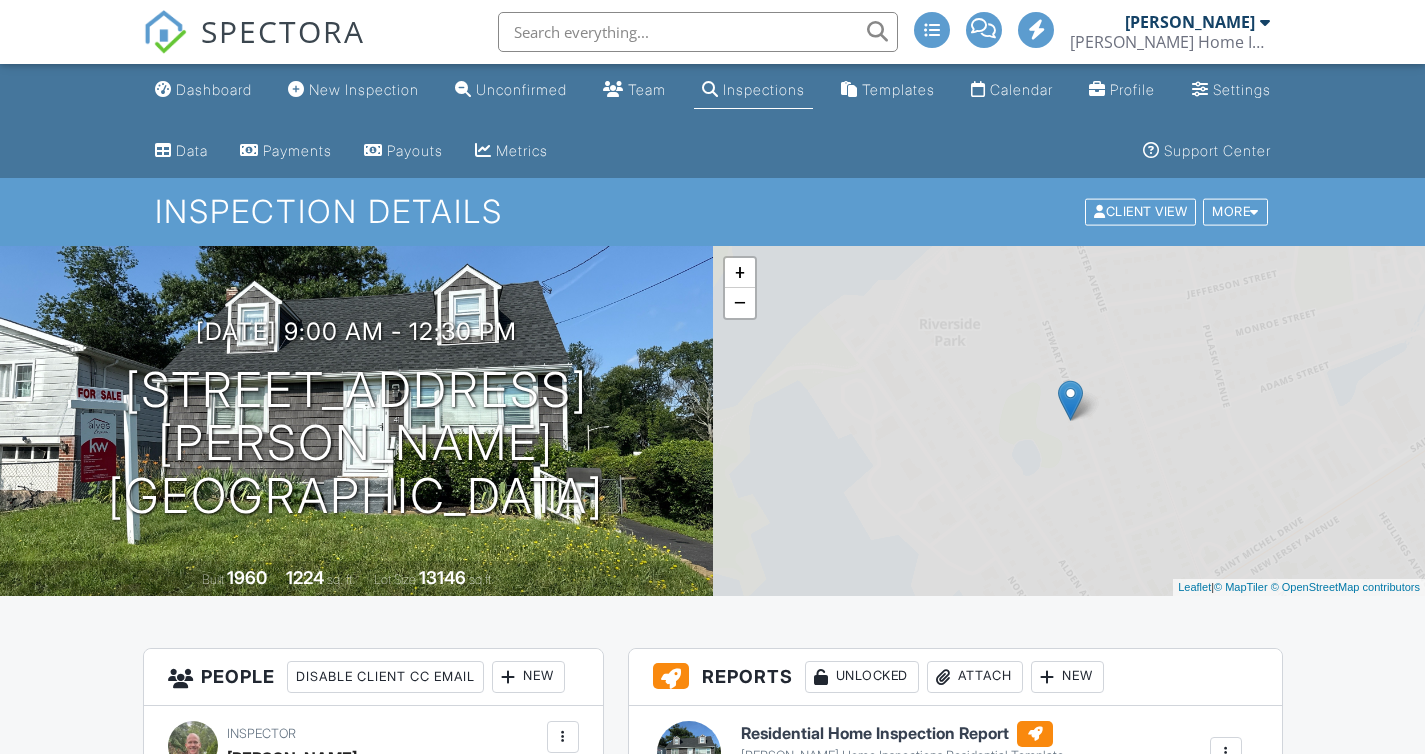 scroll, scrollTop: 0, scrollLeft: 0, axis: both 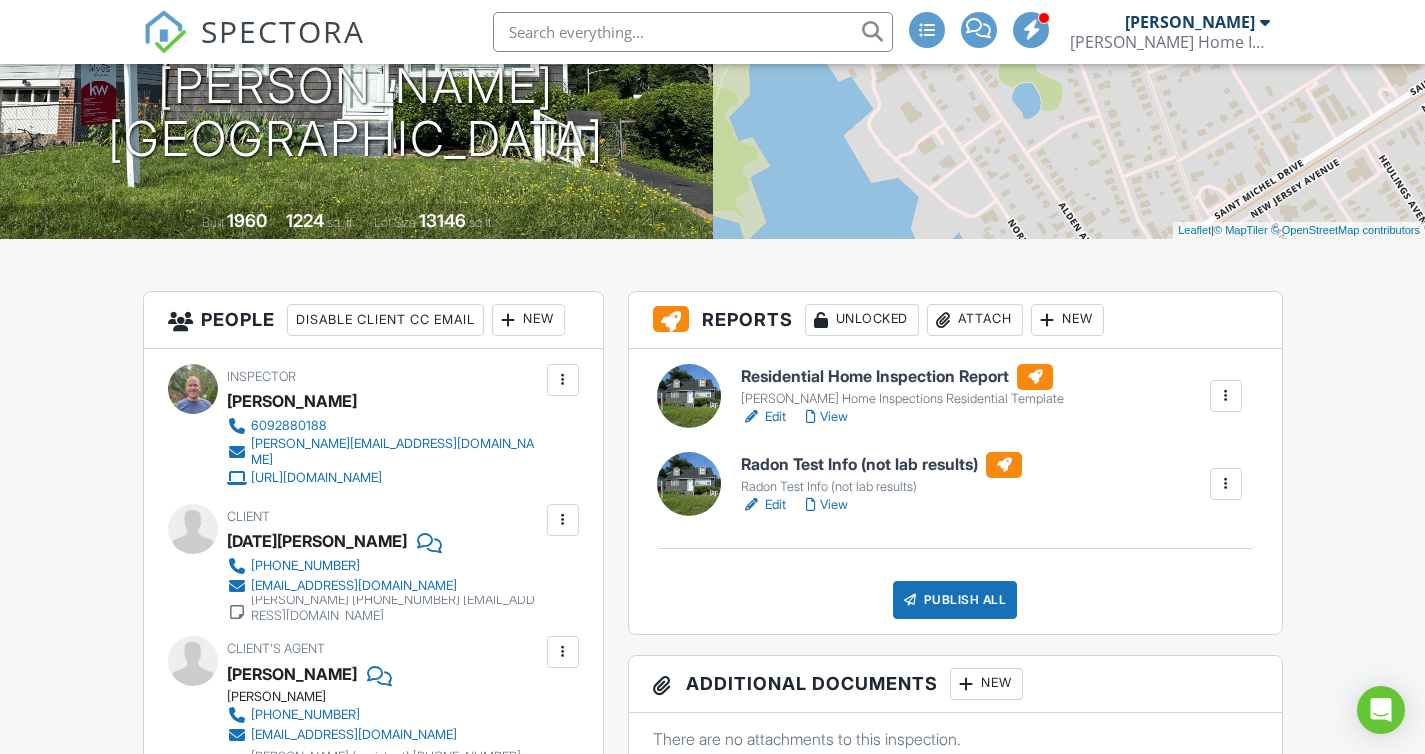 click on "View" at bounding box center [827, 417] 